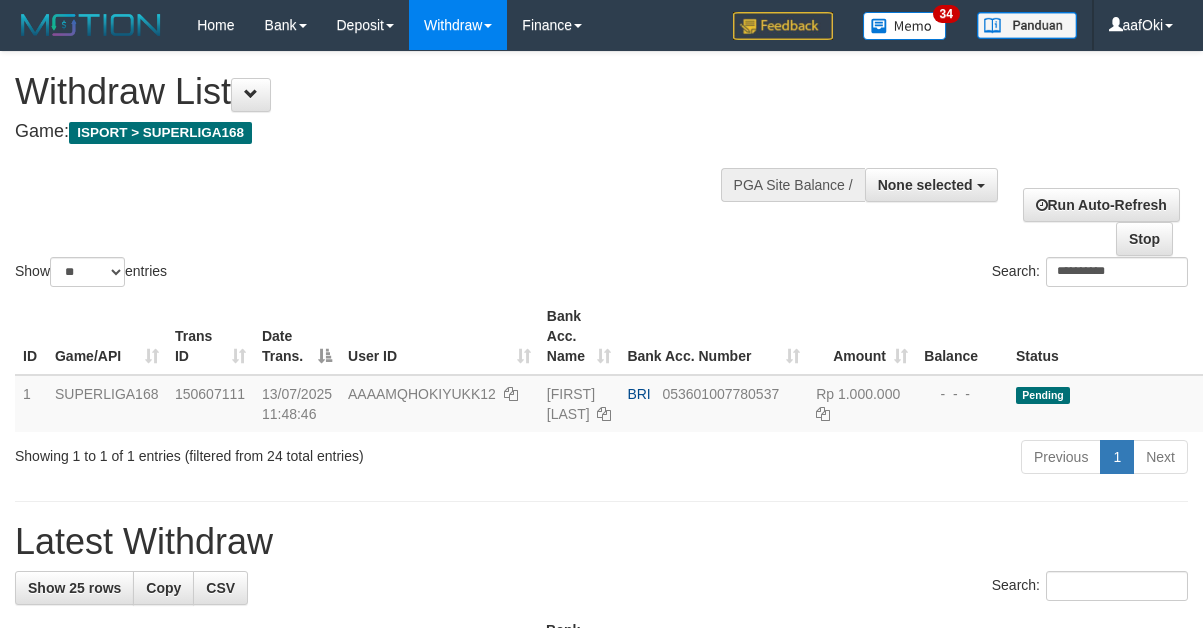 select 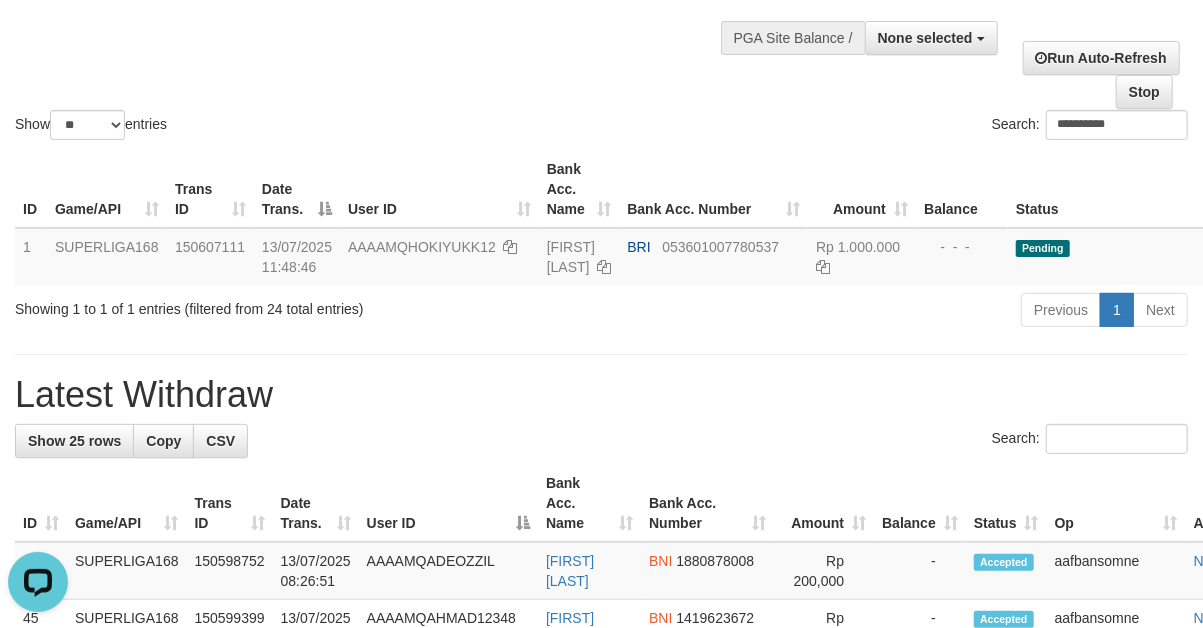 scroll, scrollTop: 0, scrollLeft: 0, axis: both 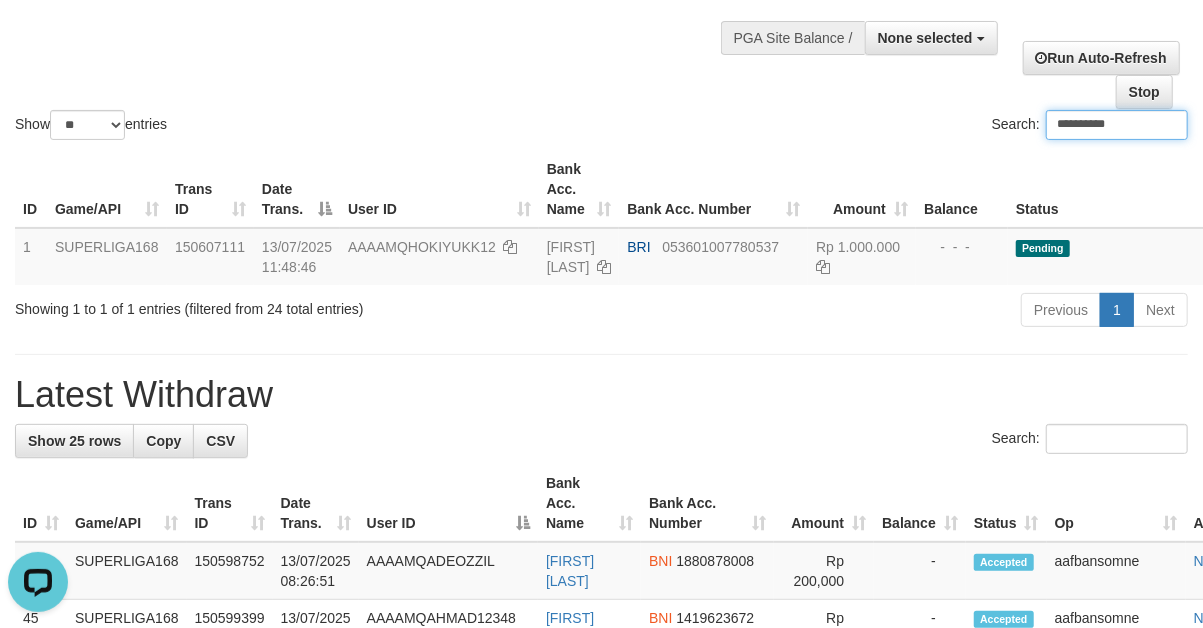 click on "**********" at bounding box center [1117, 125] 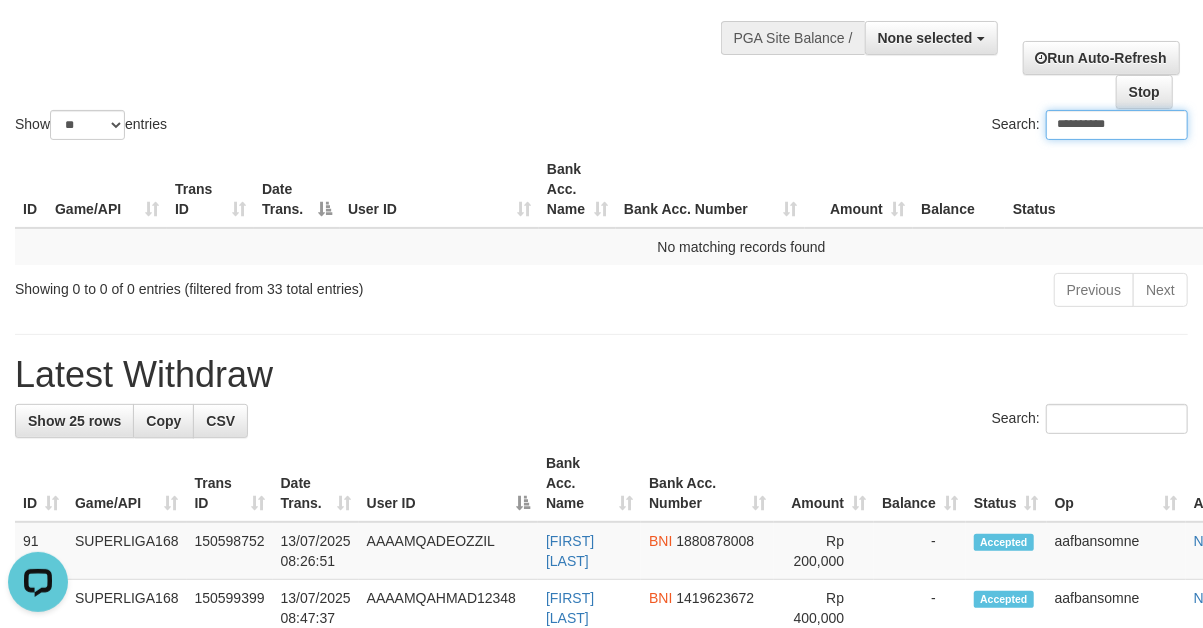 click on "**********" at bounding box center [1117, 125] 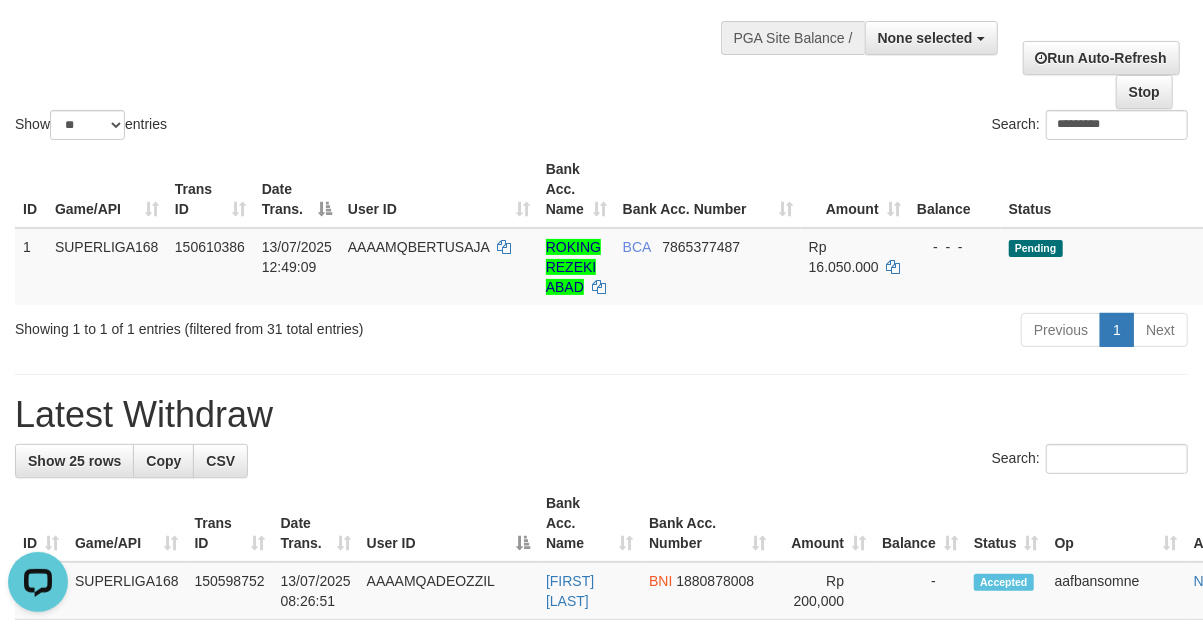 click on "Search:" at bounding box center (601, 461) 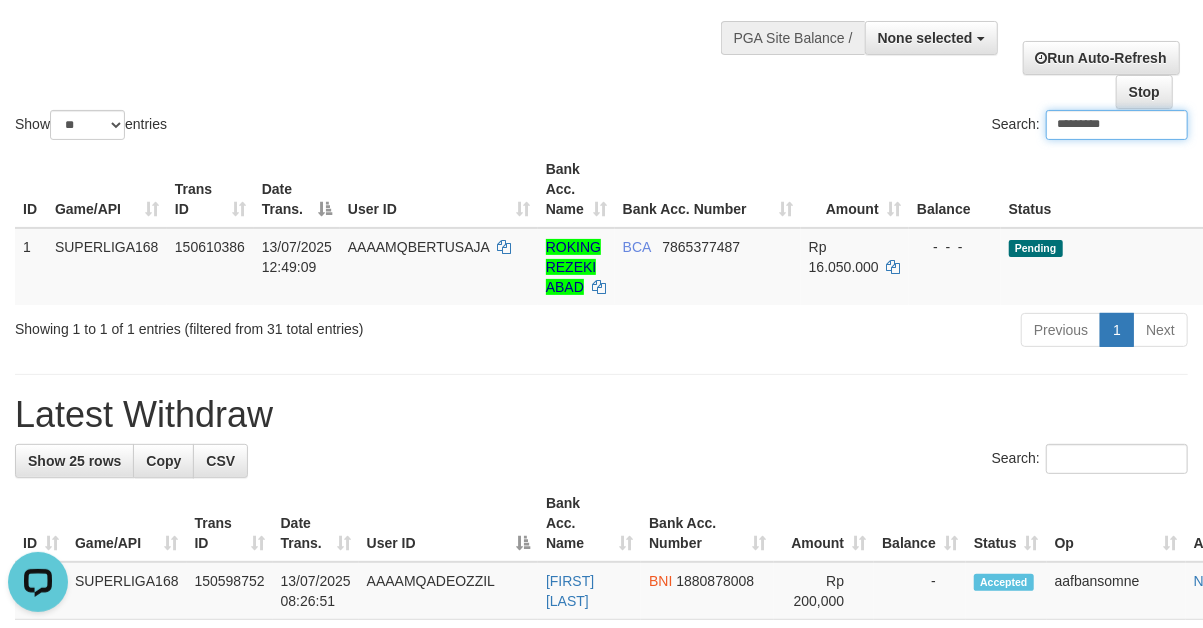 click on "*********" at bounding box center [1117, 125] 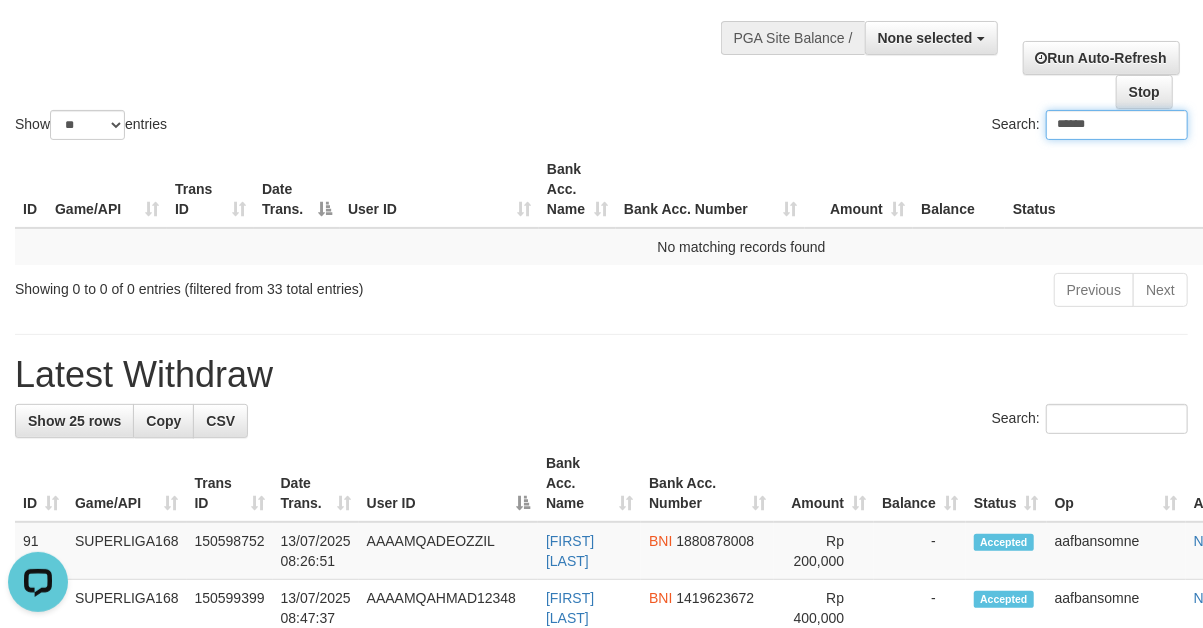 click on "******" at bounding box center (1117, 125) 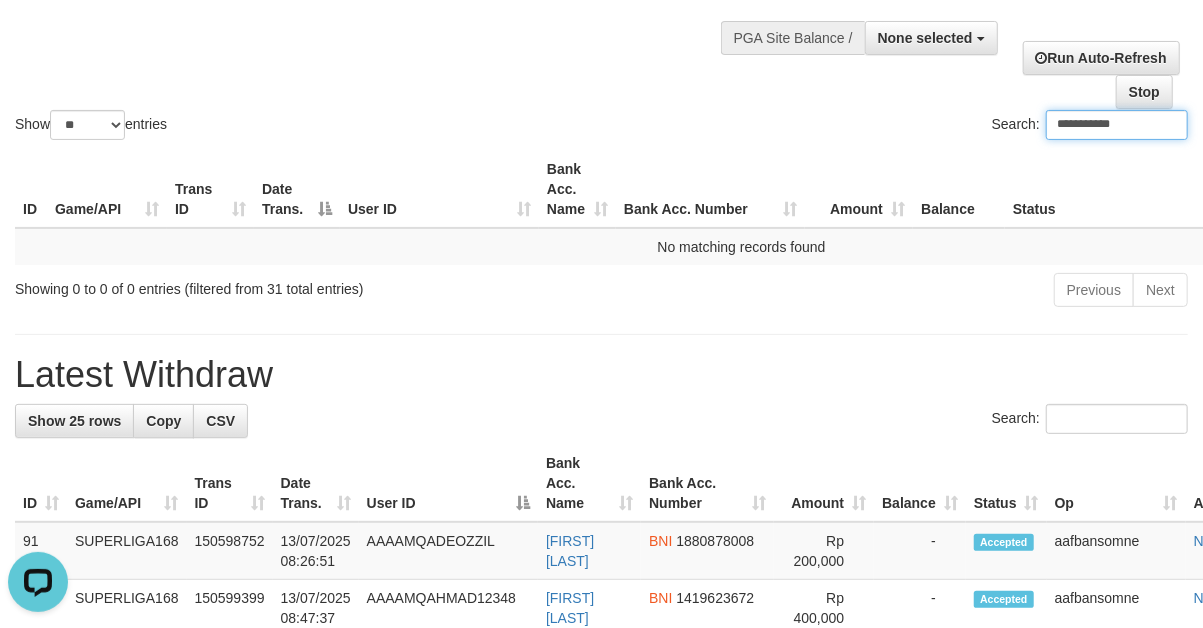 click on "**********" at bounding box center [1117, 125] 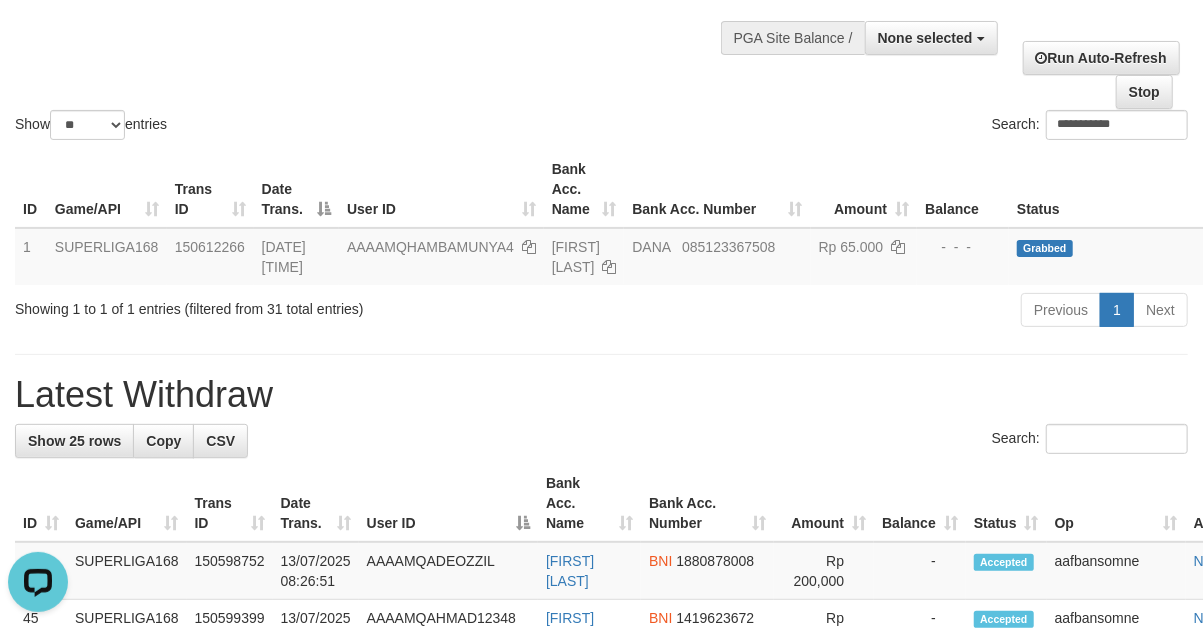 click on "Amount" at bounding box center [824, 503] 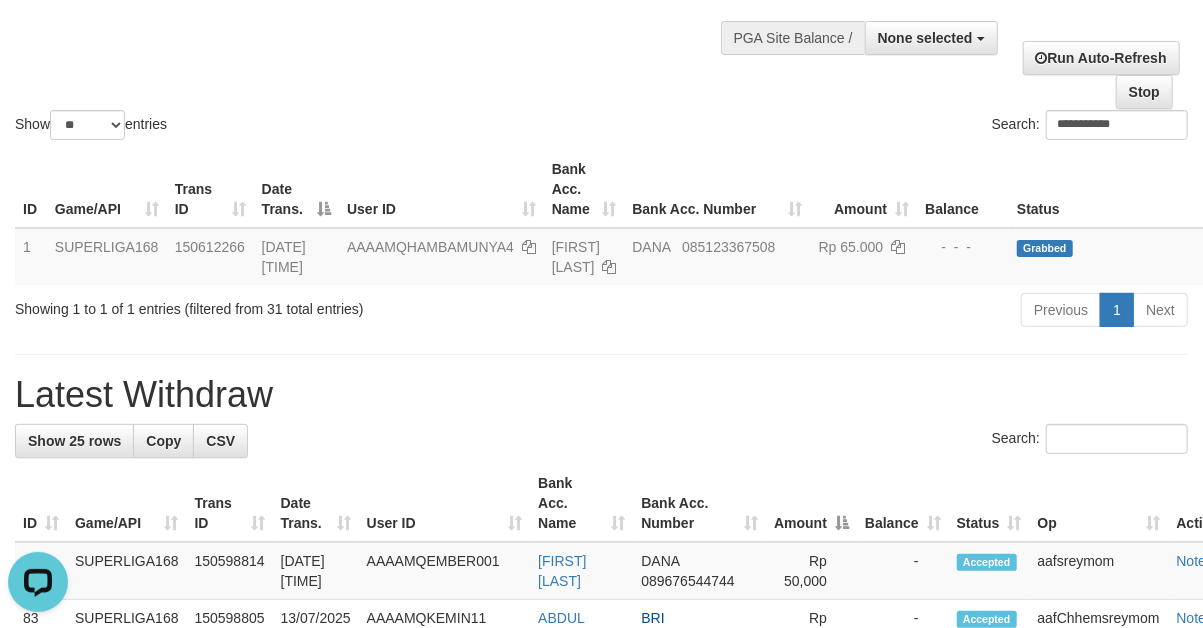 click on "Amount" at bounding box center (811, 503) 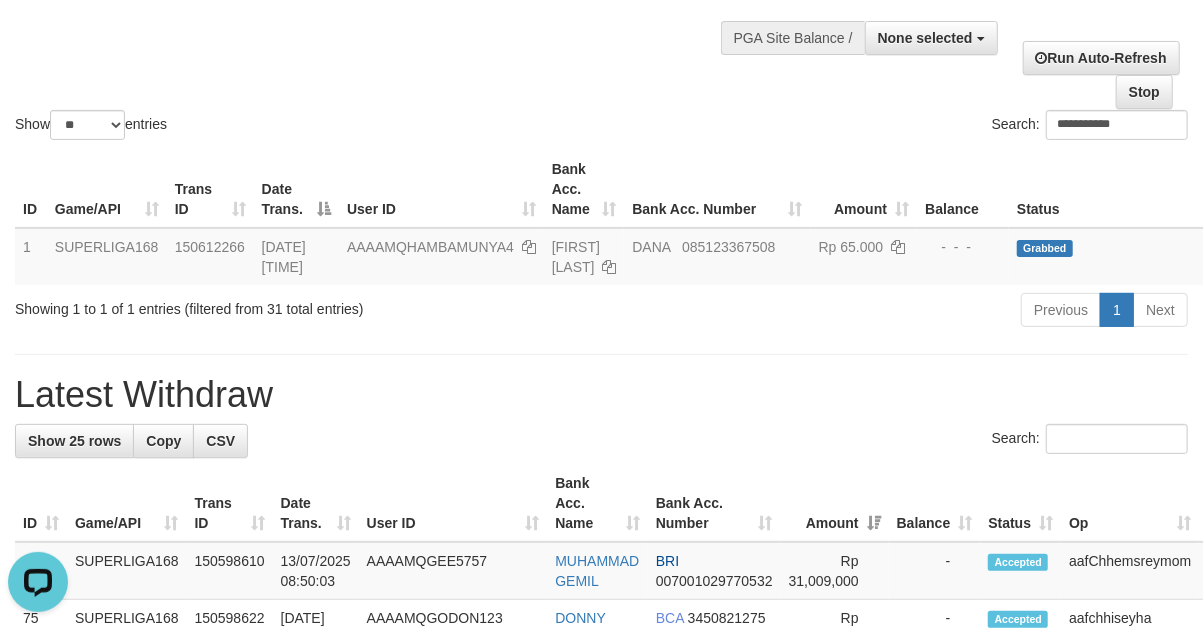 click on "**********" at bounding box center [601, 1073] 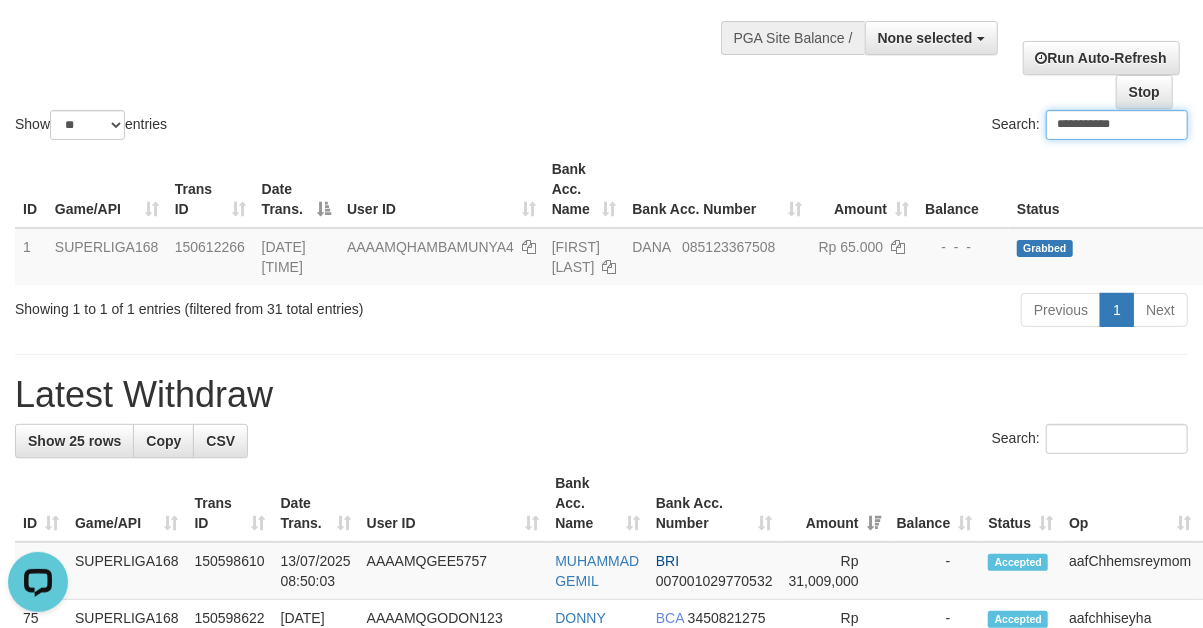 click on "**********" at bounding box center [1117, 125] 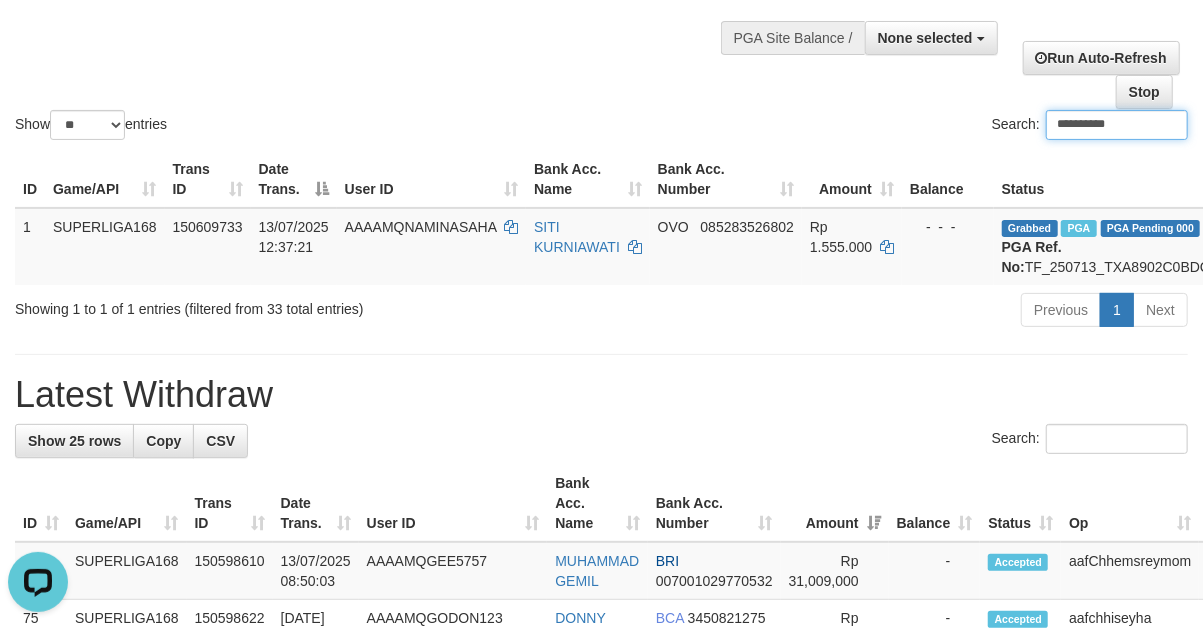 type on "**********" 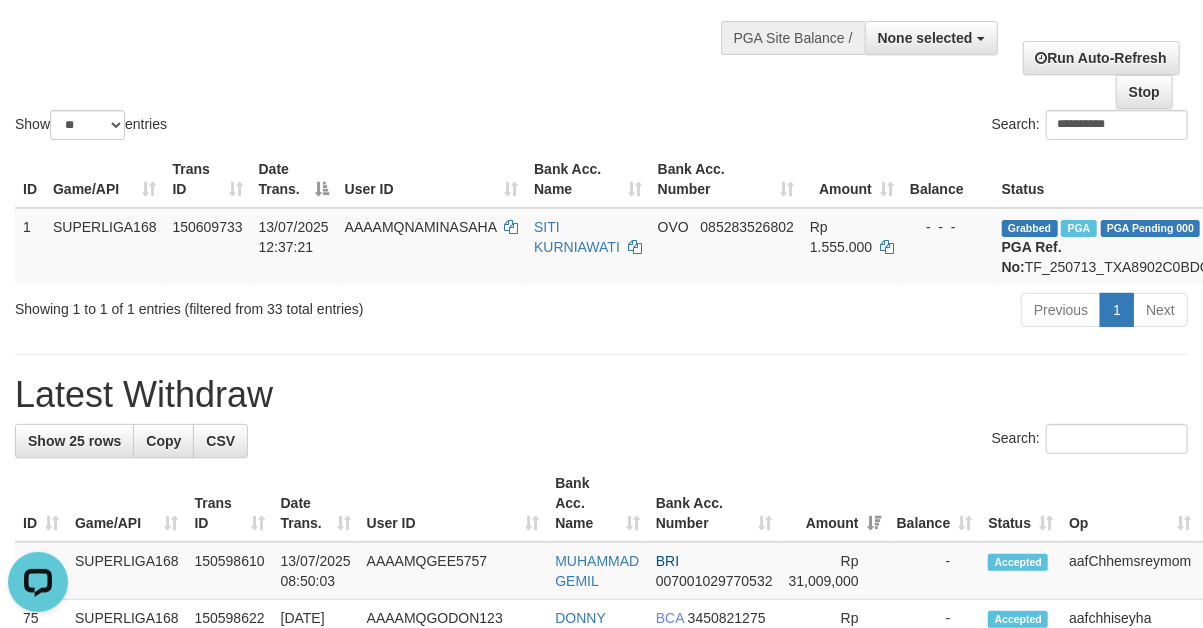click on "User ID" at bounding box center [453, 503] 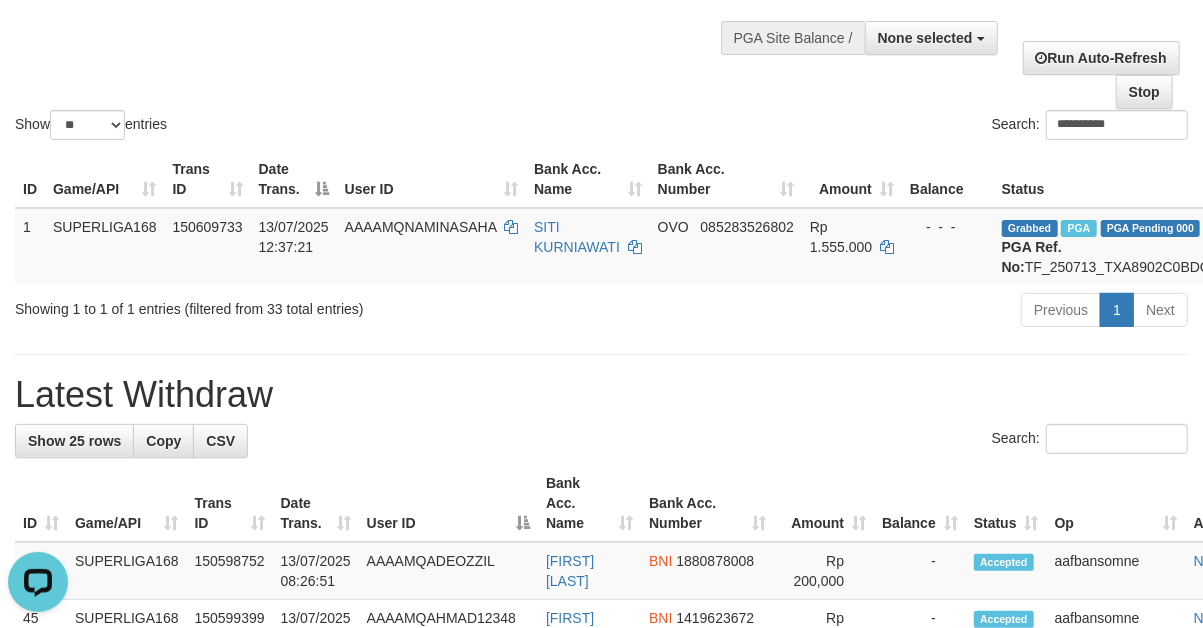 click on "**********" at bounding box center [601, 1053] 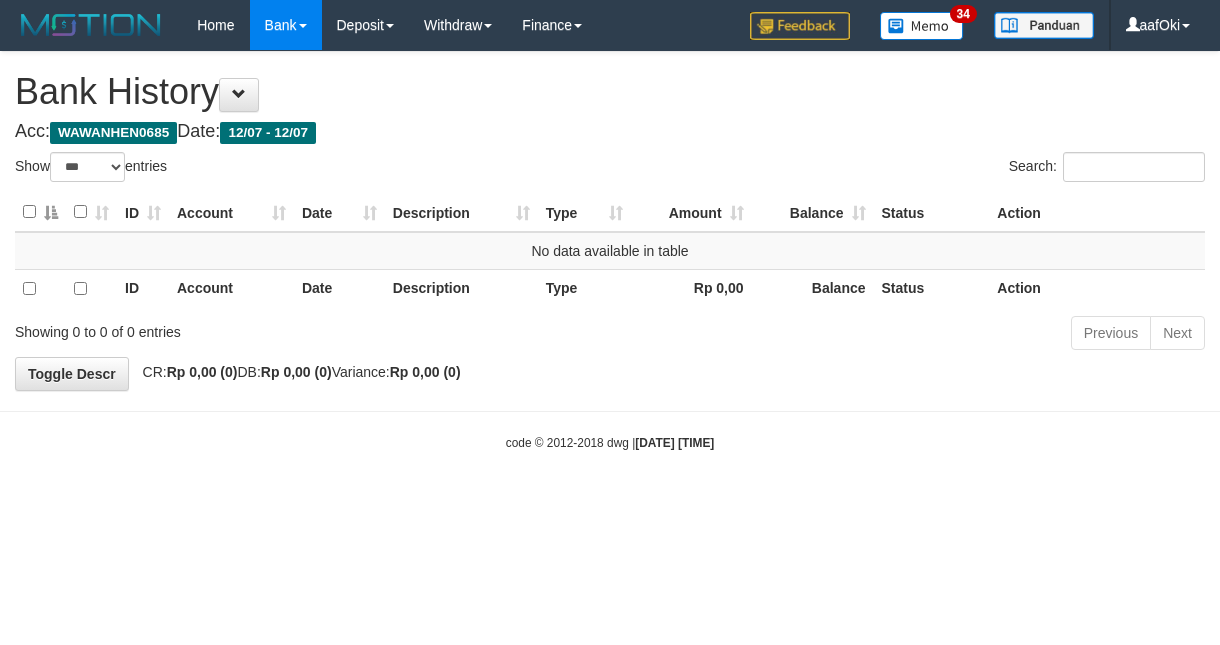 select on "***" 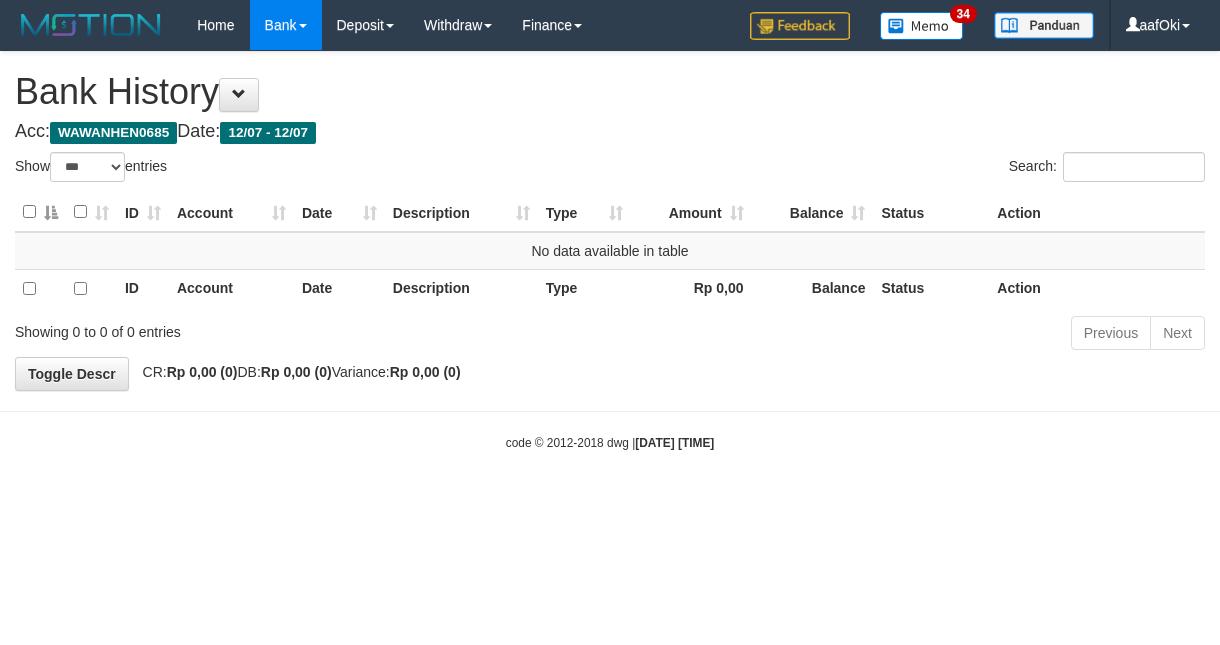 scroll, scrollTop: 0, scrollLeft: 0, axis: both 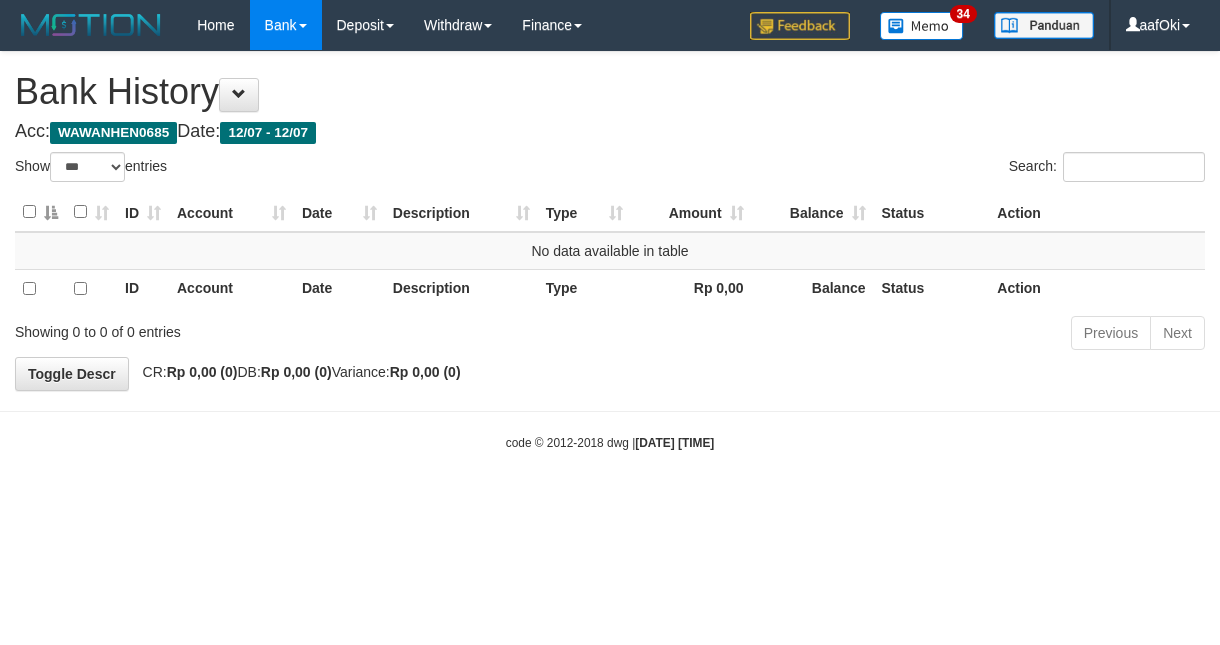 select on "***" 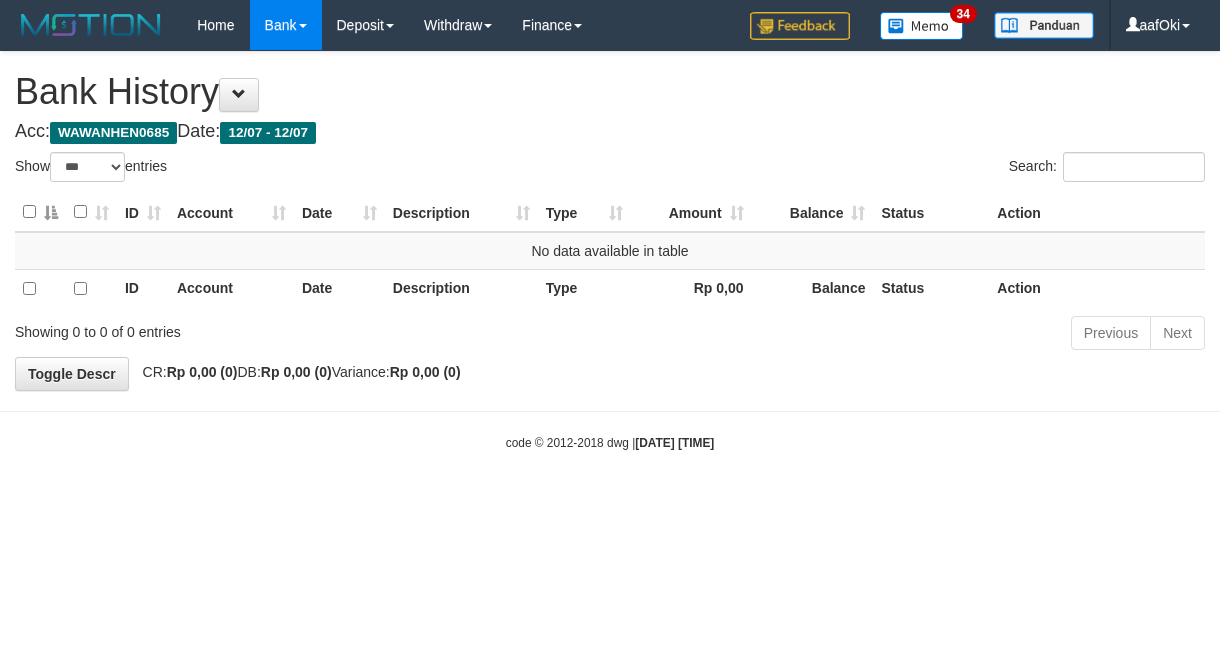 scroll, scrollTop: 0, scrollLeft: 0, axis: both 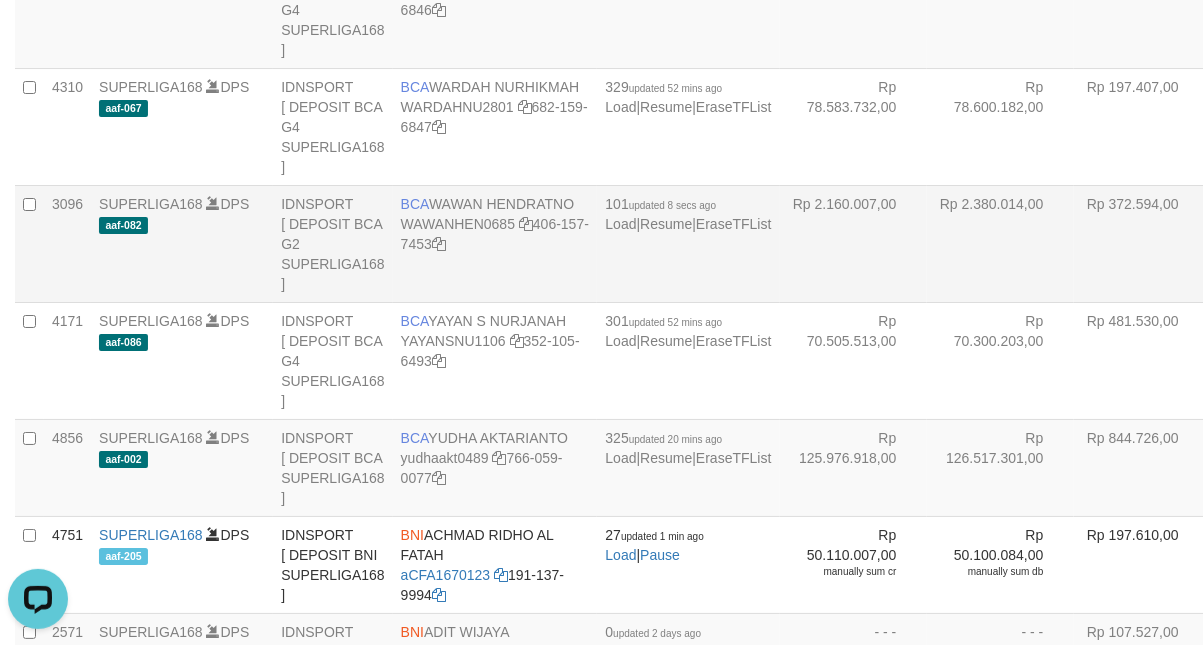click on "Rp 2.380.014,00" at bounding box center [1000, 243] 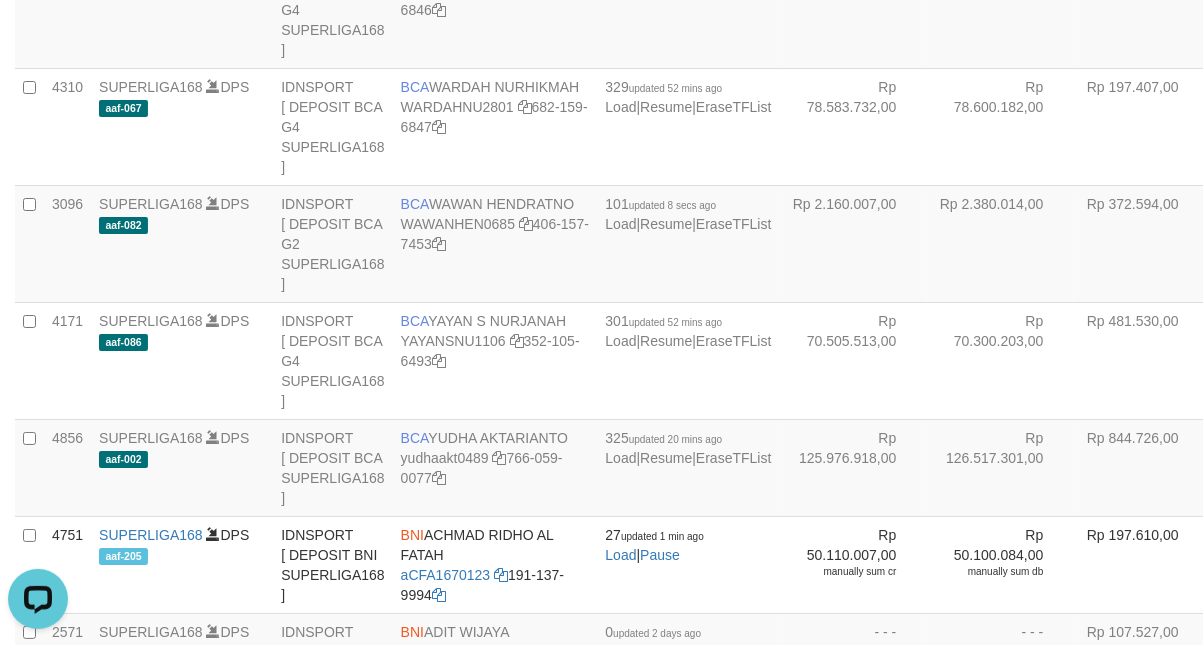 scroll, scrollTop: 6503, scrollLeft: 0, axis: vertical 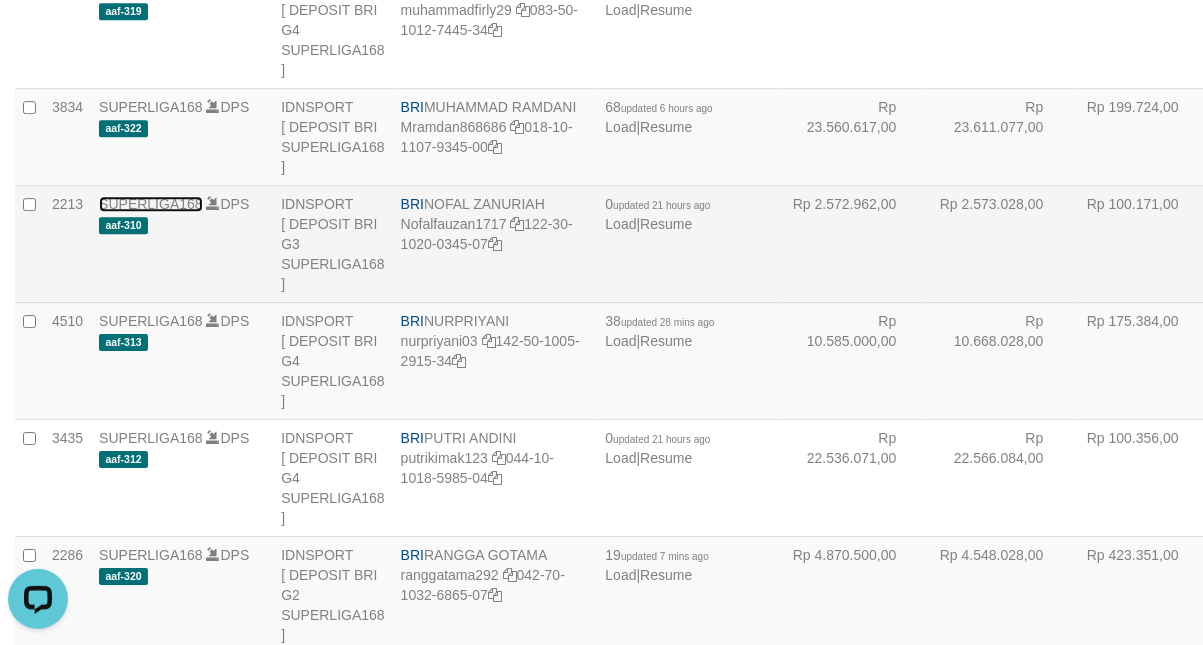 click on "SUPERLIGA168" at bounding box center (151, 204) 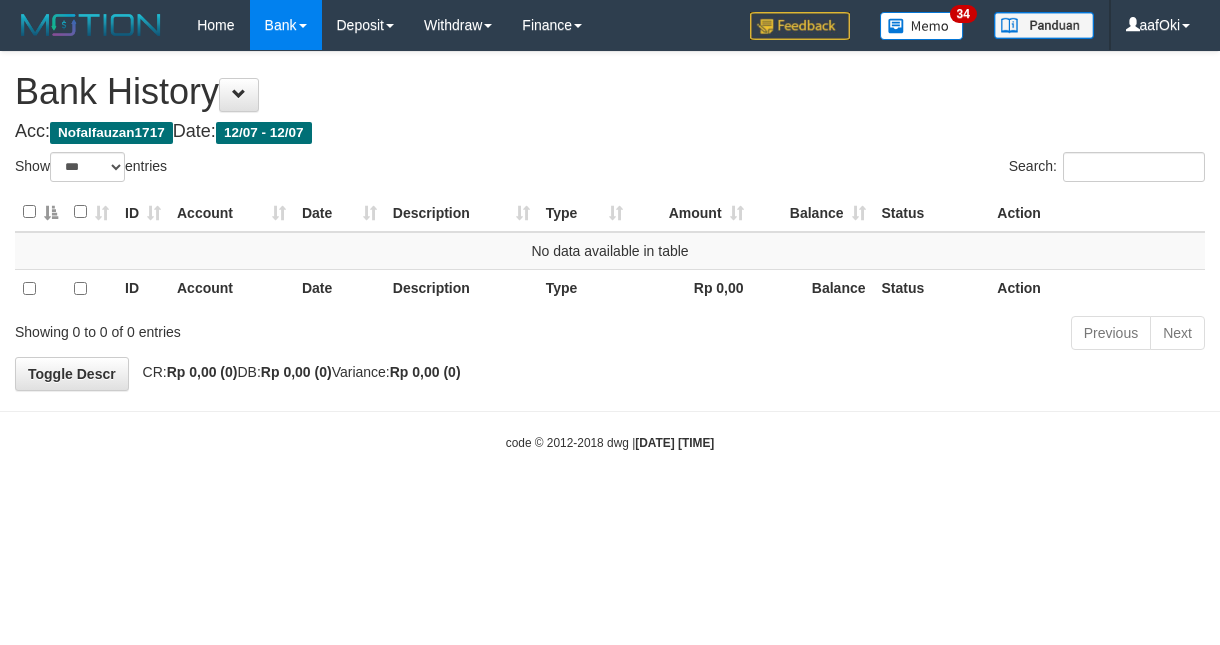 select on "***" 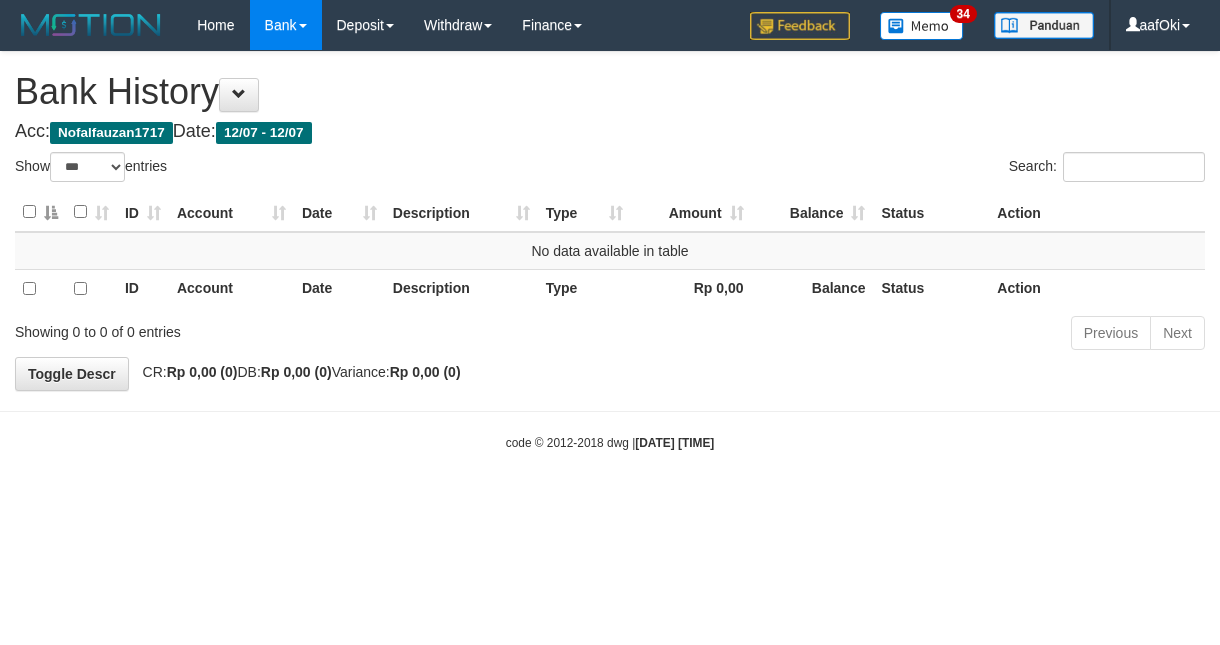 scroll, scrollTop: 0, scrollLeft: 0, axis: both 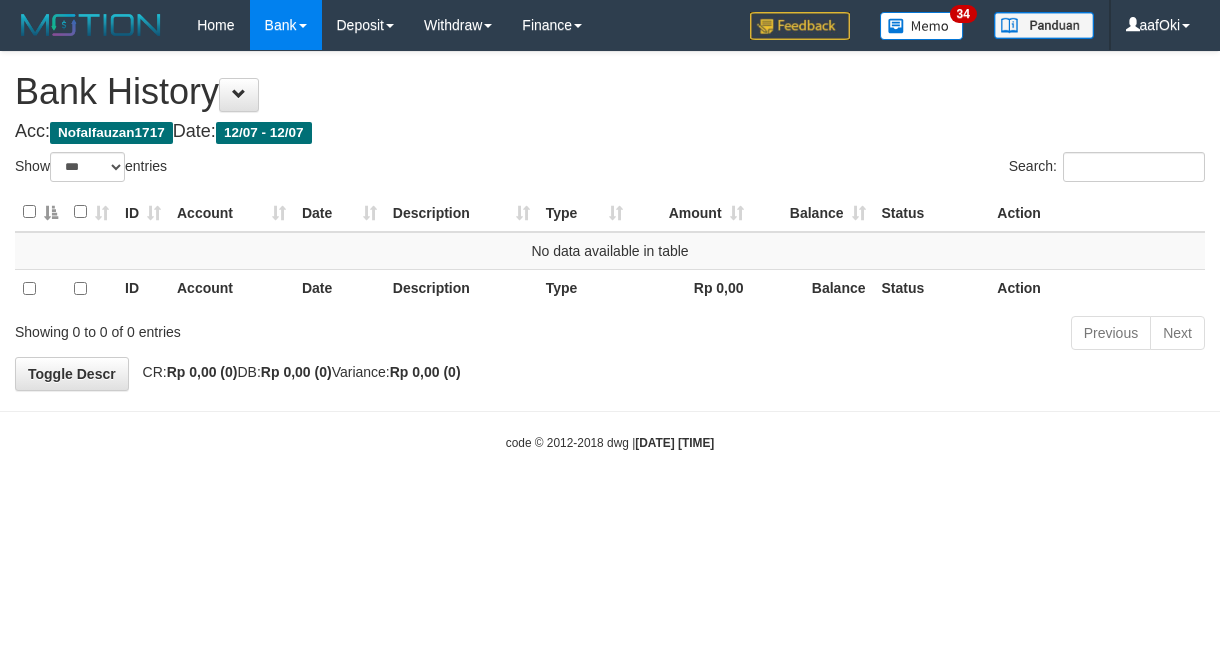 select on "***" 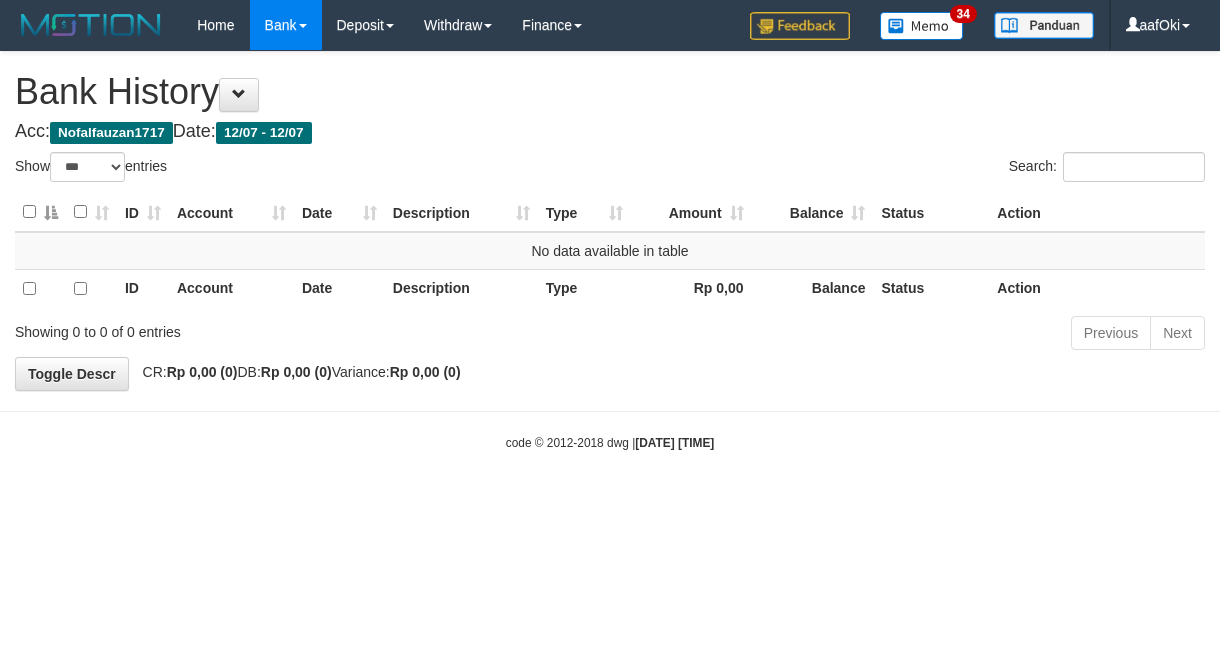 scroll, scrollTop: 0, scrollLeft: 0, axis: both 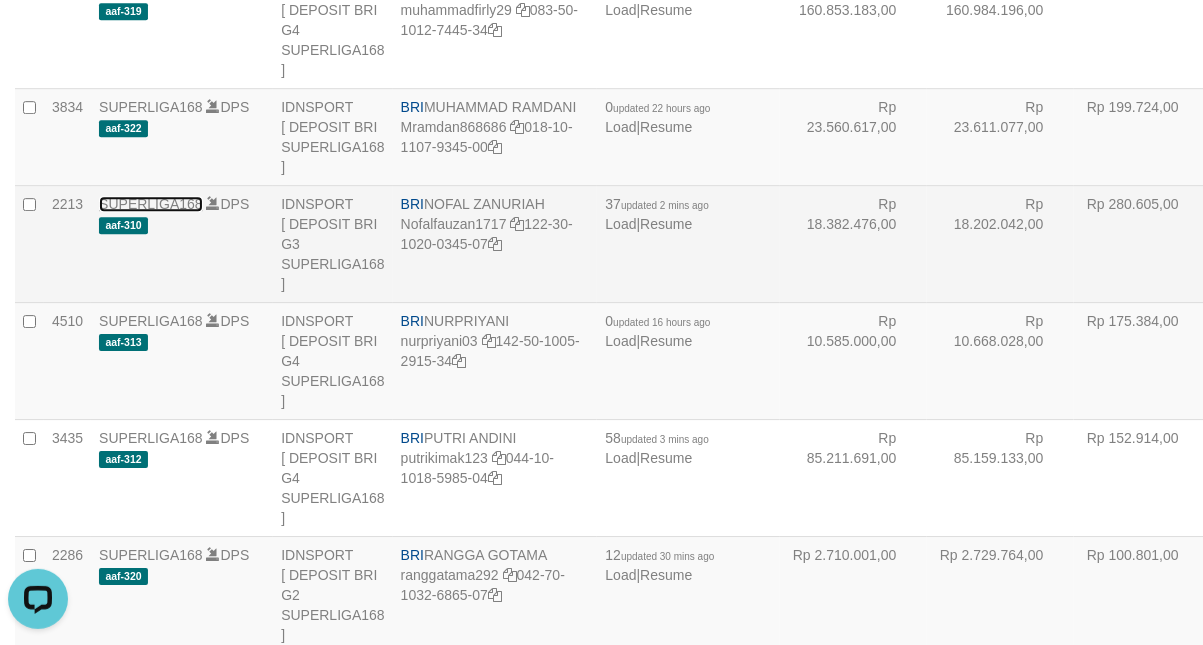 click on "SUPERLIGA168" at bounding box center (151, 204) 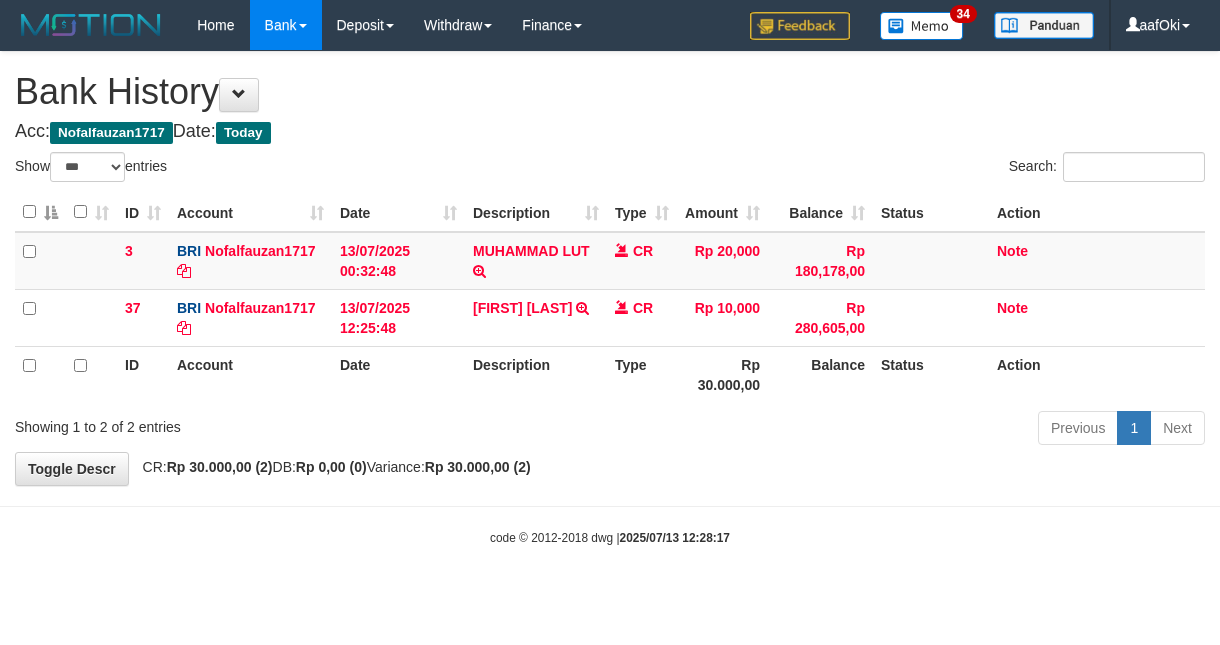select on "***" 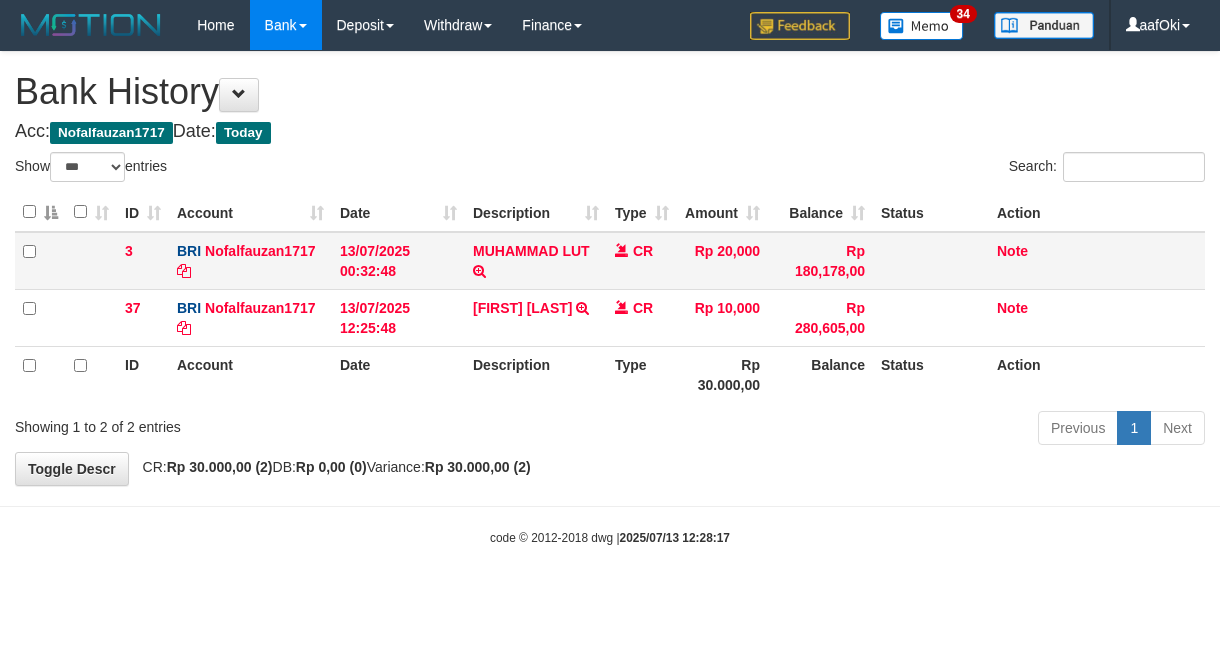 scroll, scrollTop: 0, scrollLeft: 0, axis: both 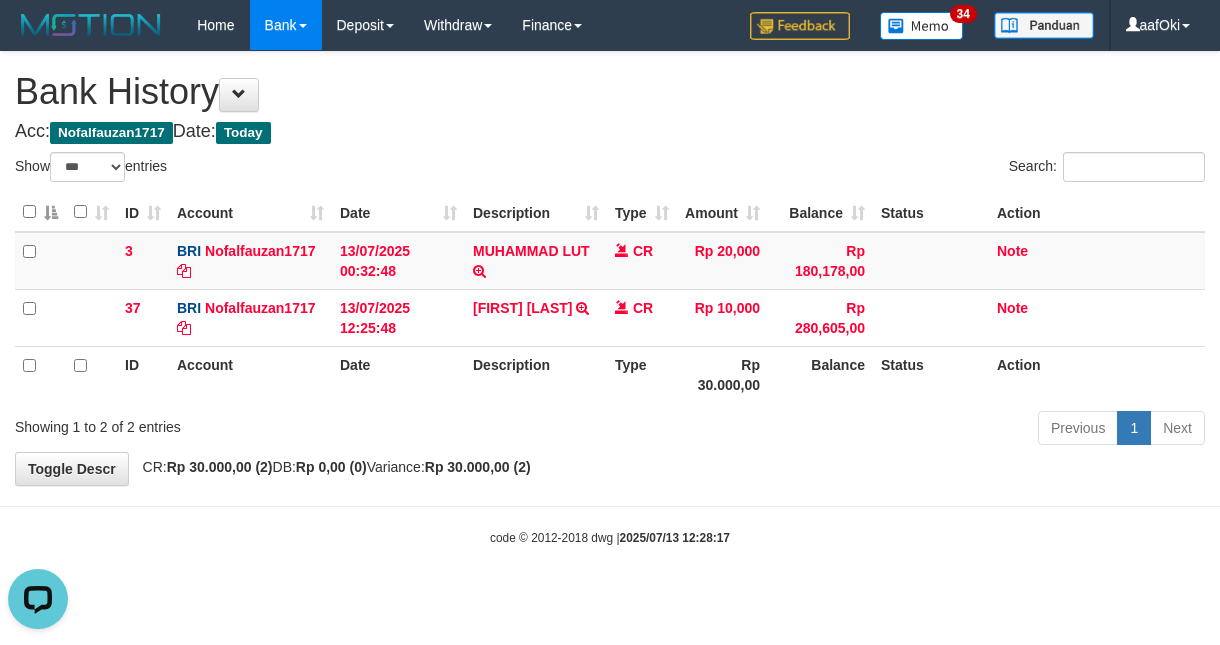 drag, startPoint x: 767, startPoint y: 538, endPoint x: 722, endPoint y: 471, distance: 80.70936 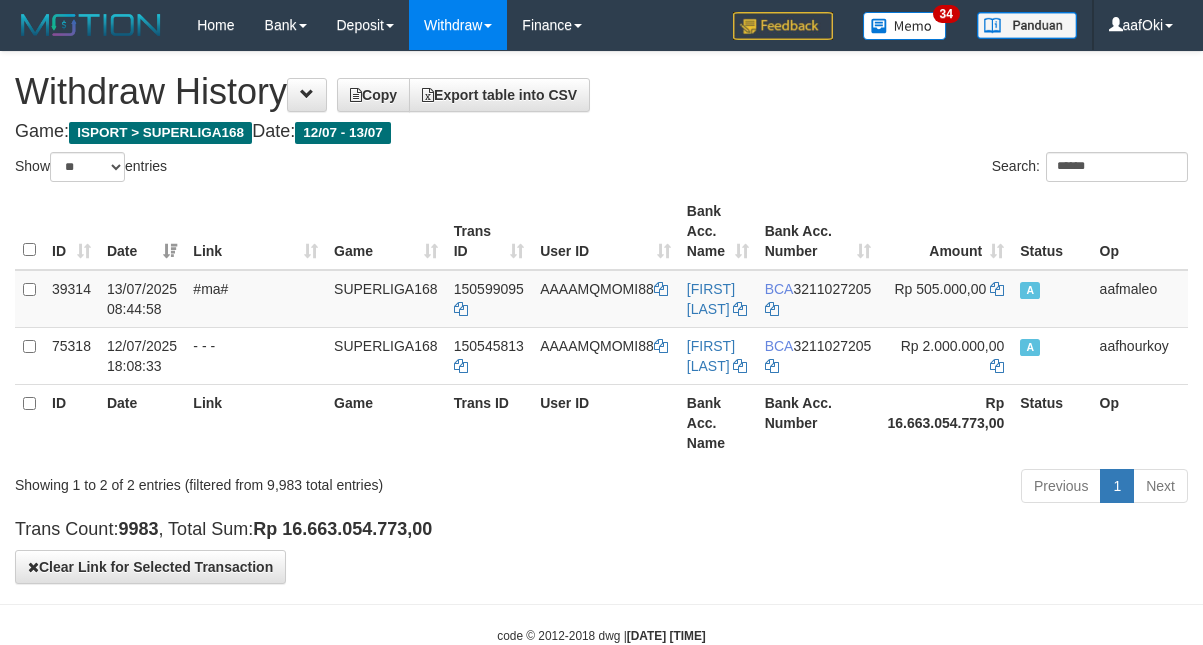 select on "**" 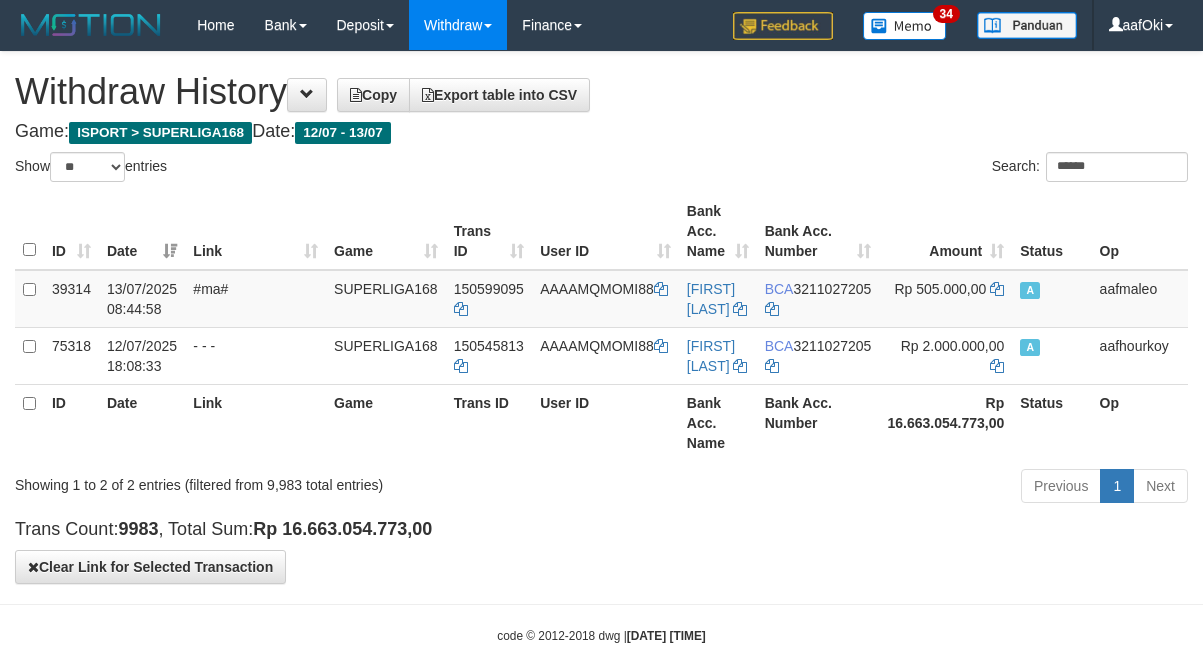 scroll, scrollTop: 0, scrollLeft: 0, axis: both 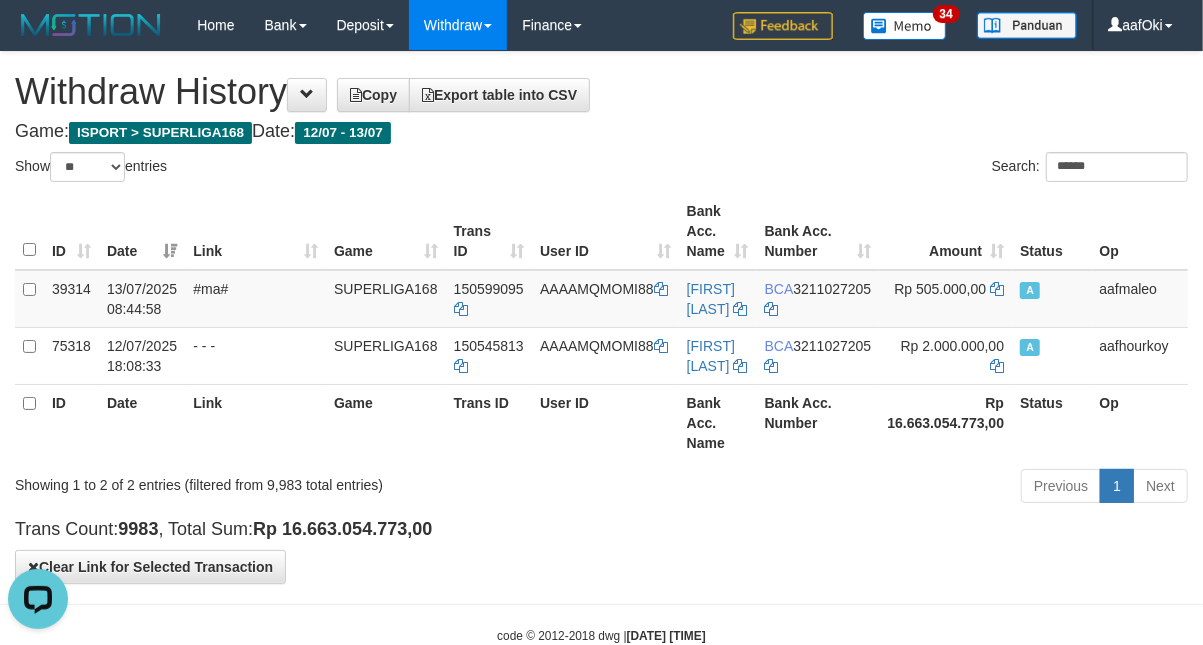 click on "******" at bounding box center (1117, 167) 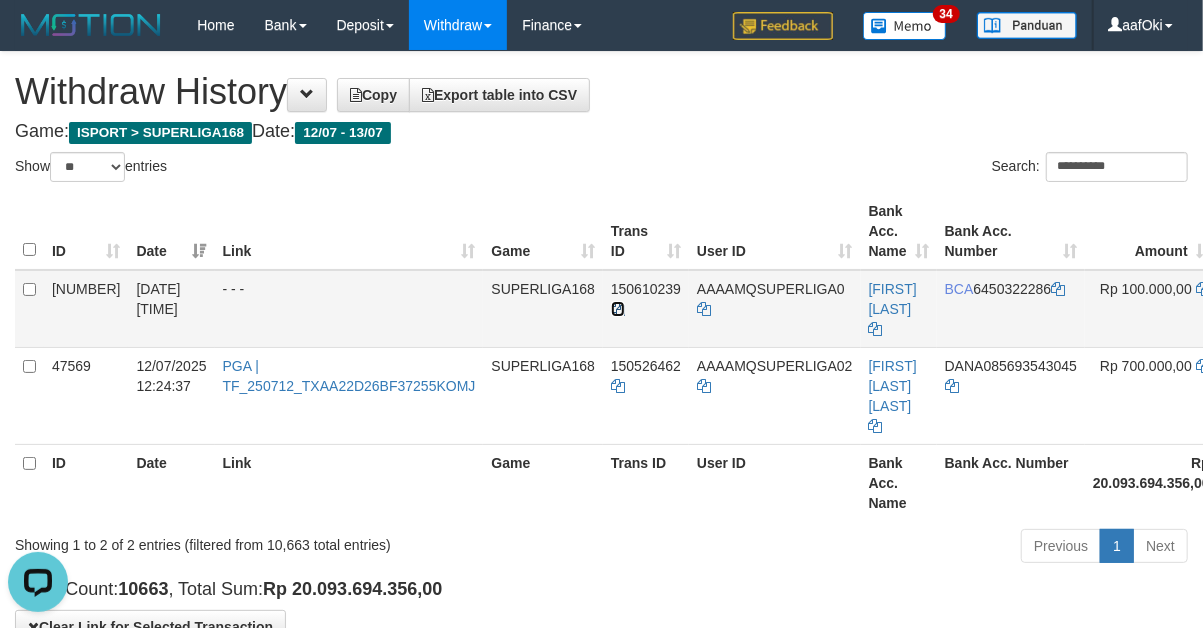 click at bounding box center [618, 309] 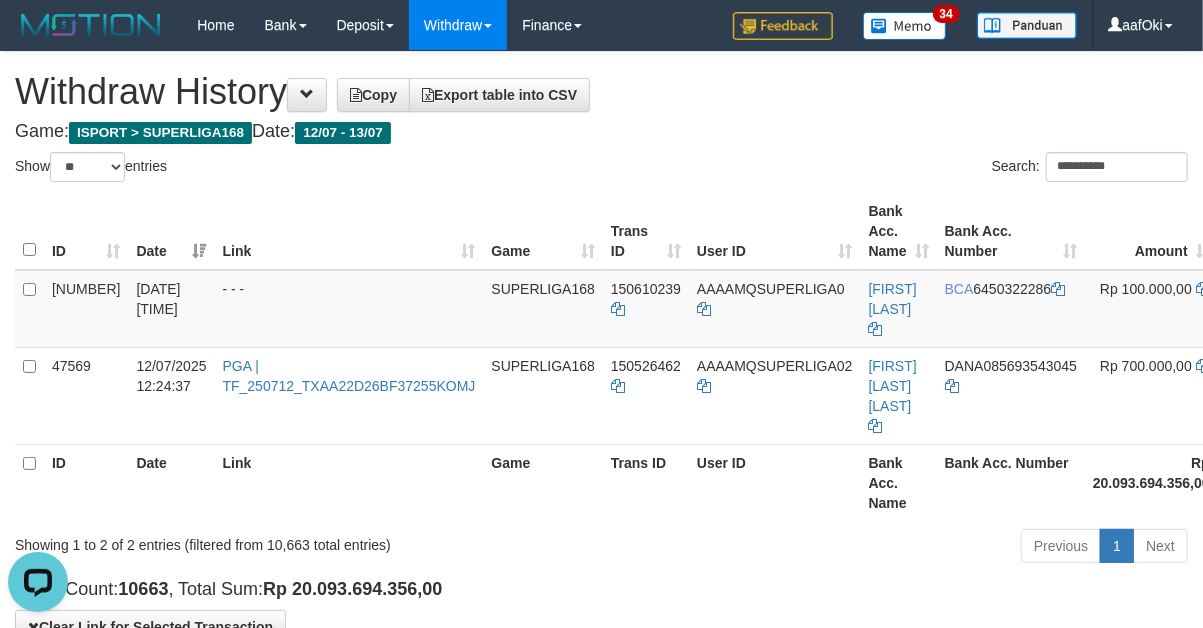 click on "**********" at bounding box center [601, 347] 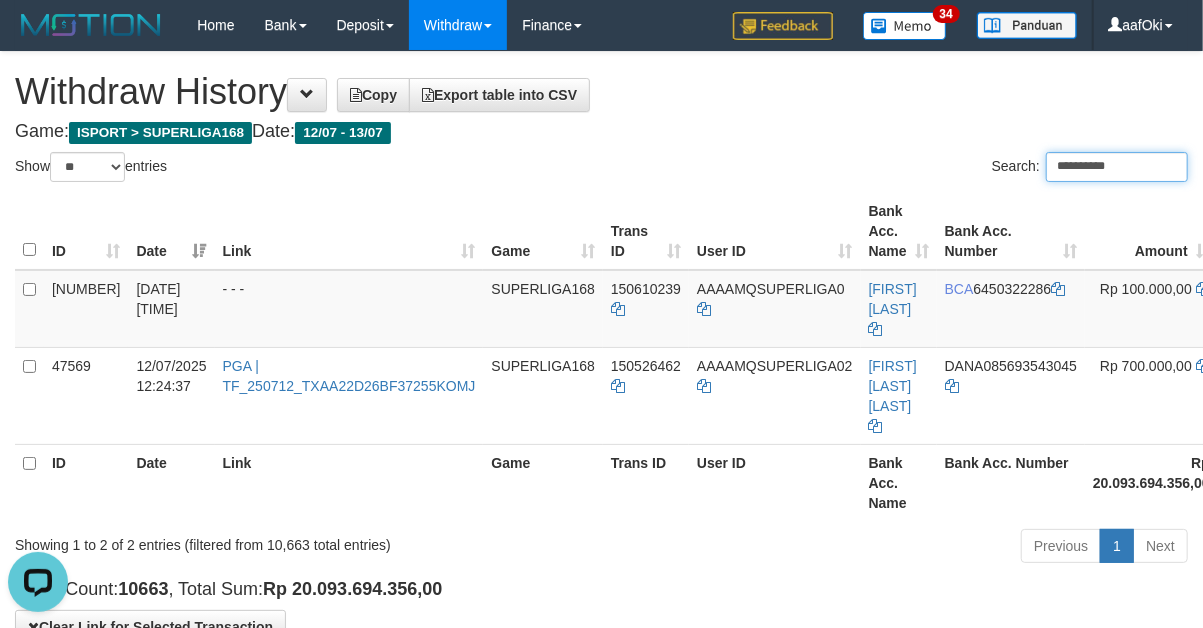 click on "**********" at bounding box center [1117, 167] 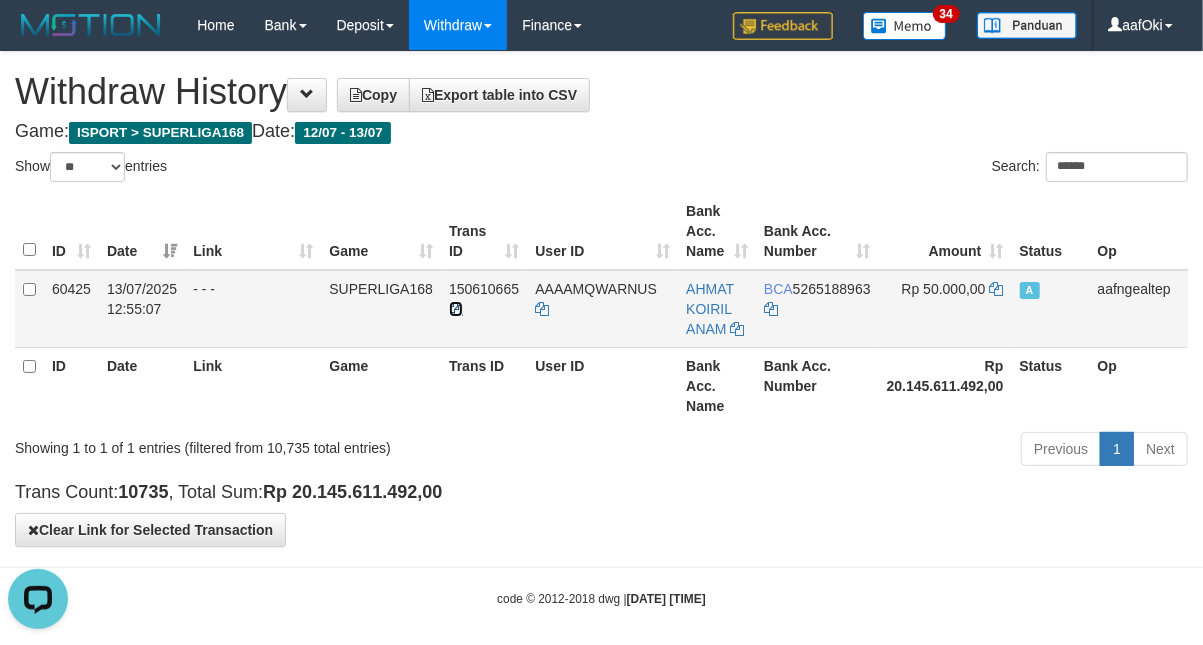 click at bounding box center (456, 309) 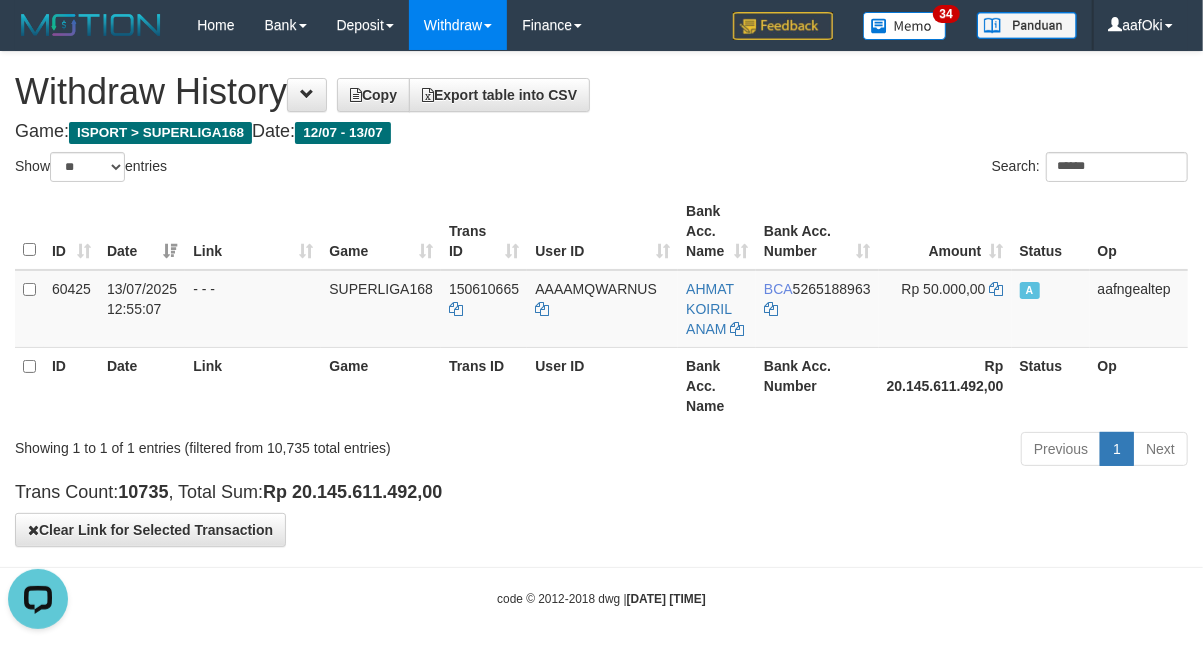 click on "Toggle navigation
Home
Bank
Account List
Search
Deposit
DPS List
History
Withdraw
WD List
Report Link
History
Finance
Financial Data
aafOki" at bounding box center (601, 329) 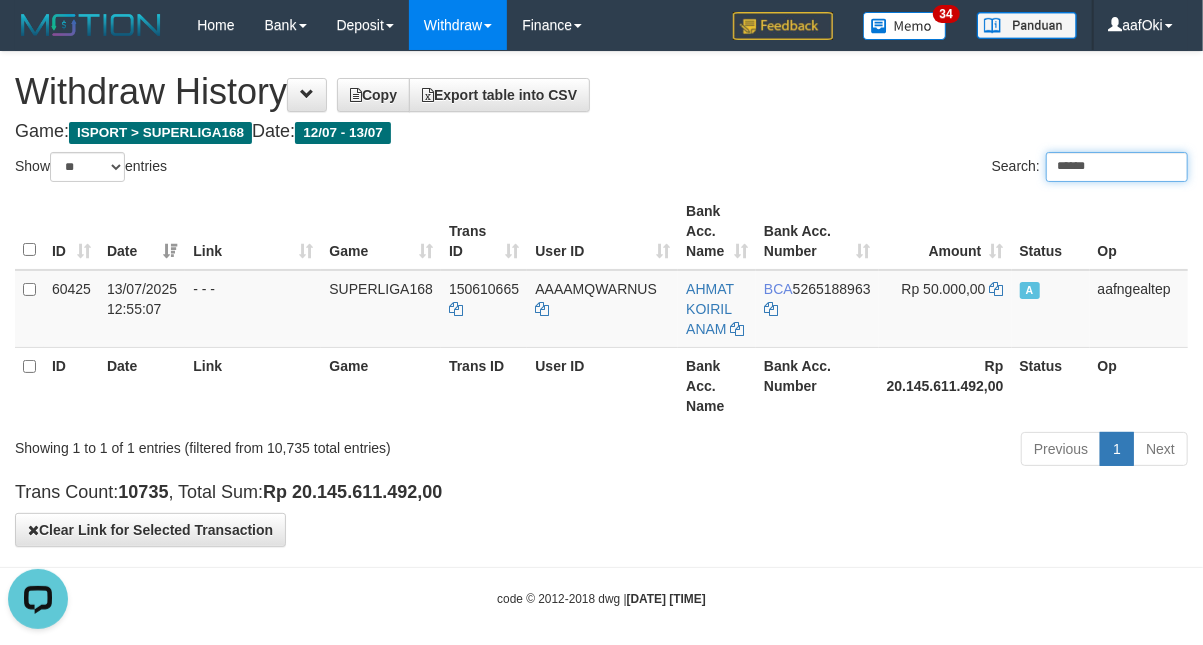 click on "******" at bounding box center [1117, 167] 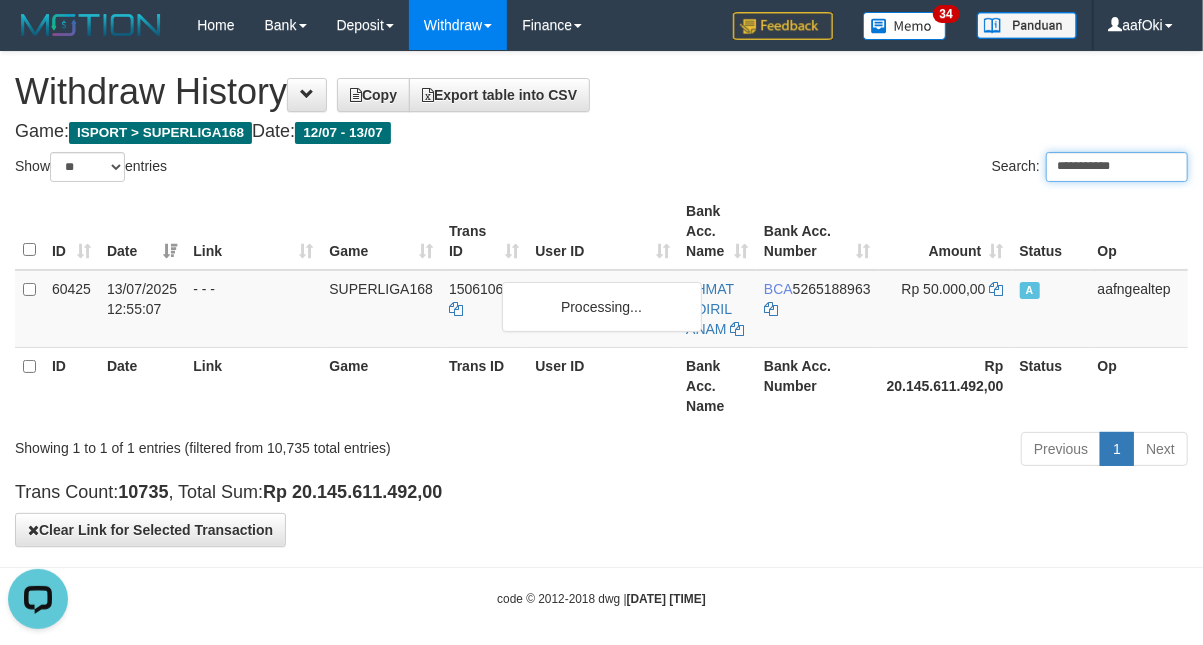 type on "**********" 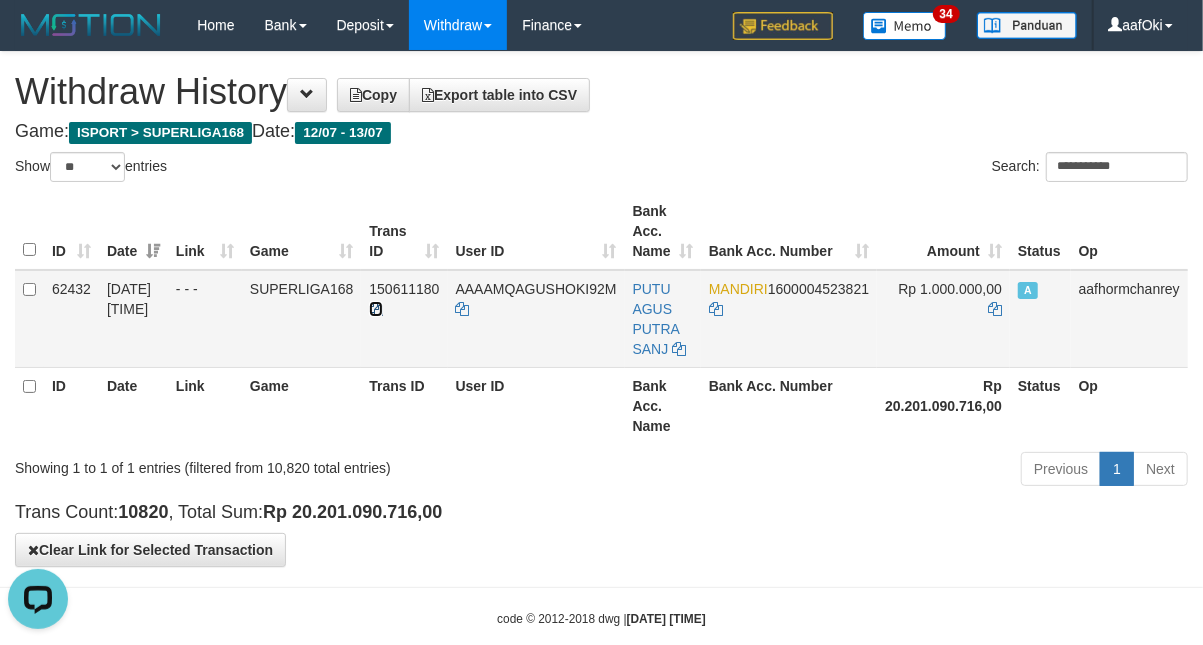 click at bounding box center [376, 309] 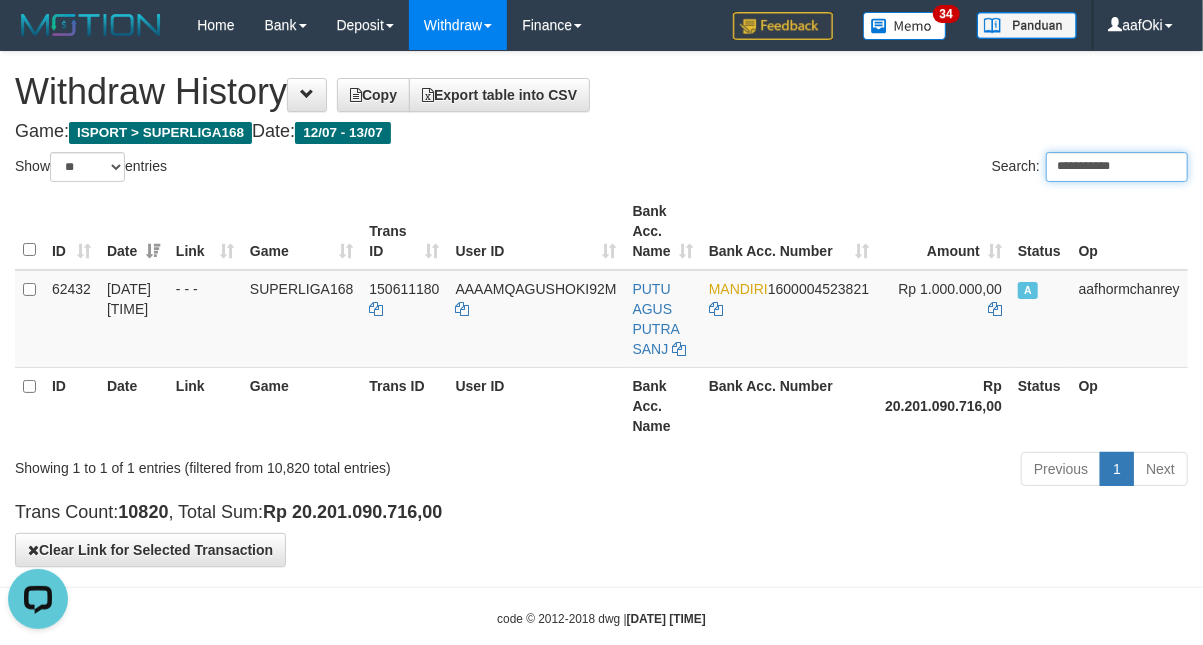 click on "**********" at bounding box center (1117, 167) 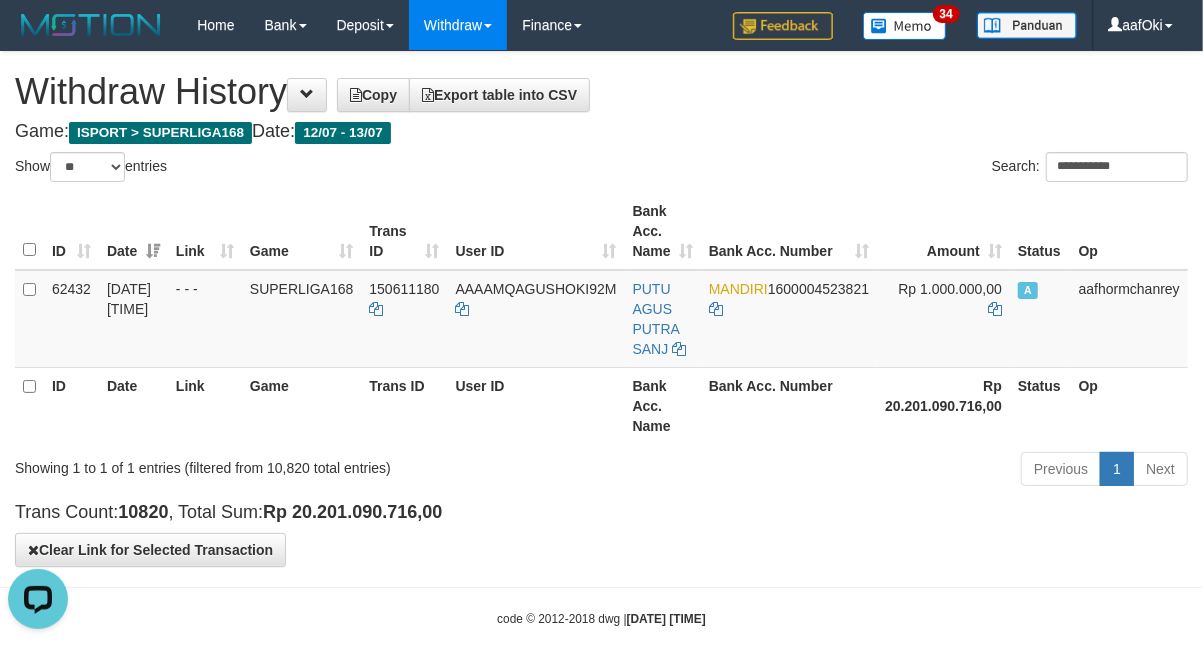 click on "Previous 1 Next" at bounding box center [852, 471] 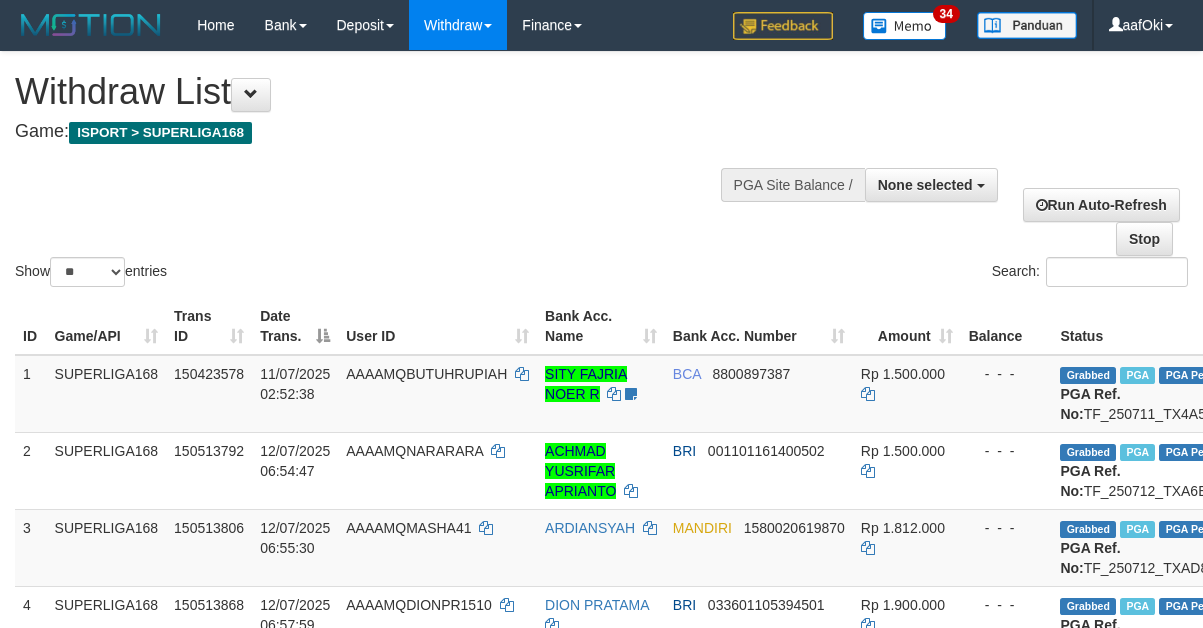 select 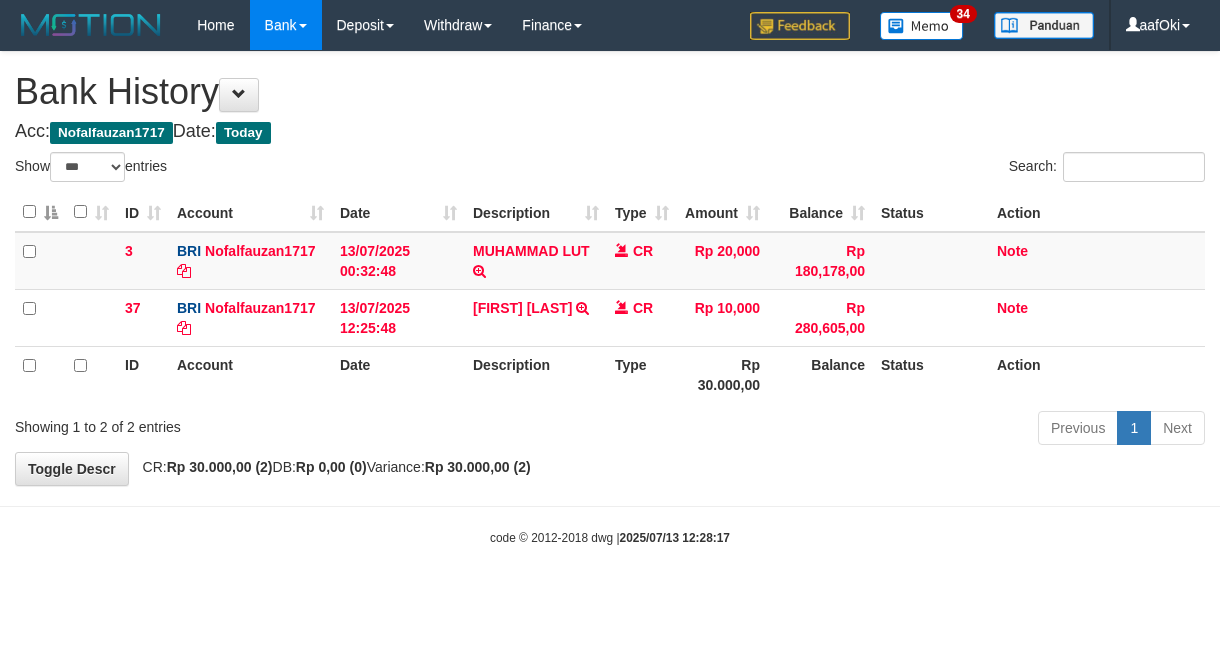 select on "***" 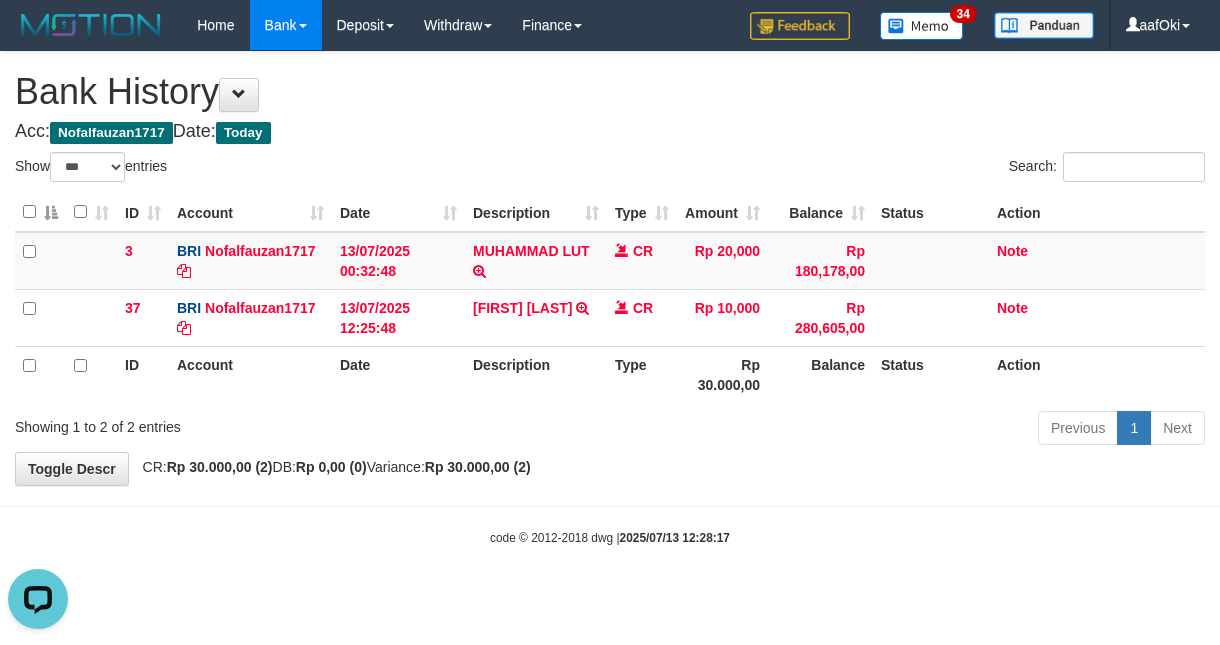 scroll, scrollTop: 0, scrollLeft: 0, axis: both 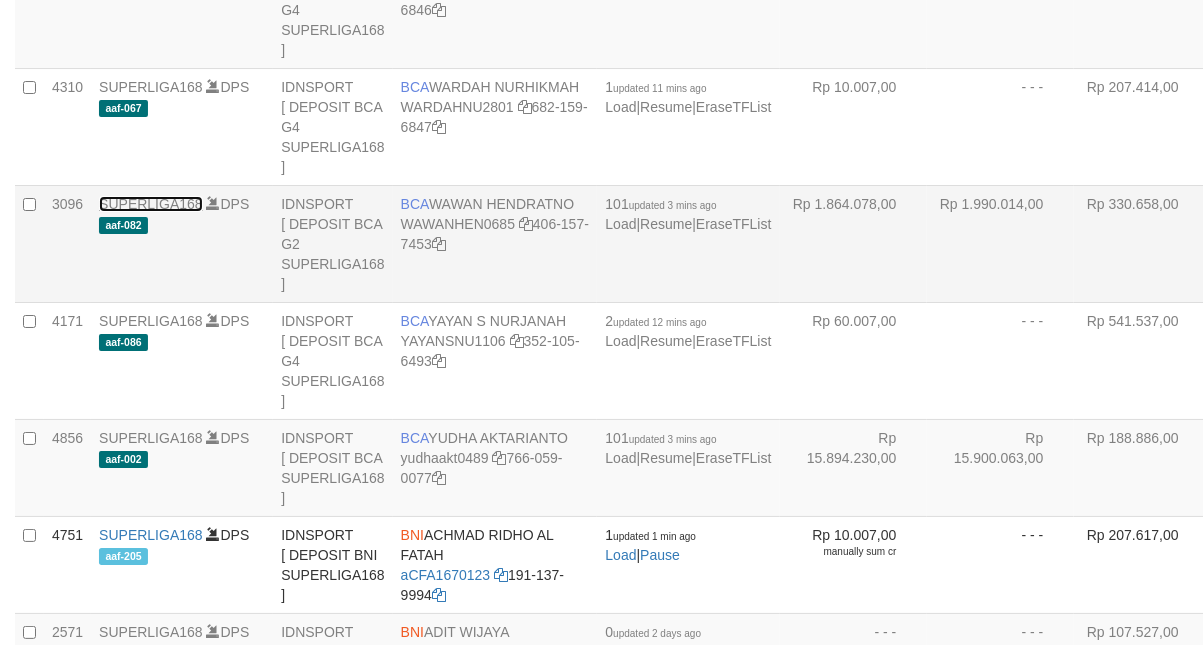click on "SUPERLIGA168" at bounding box center (151, 204) 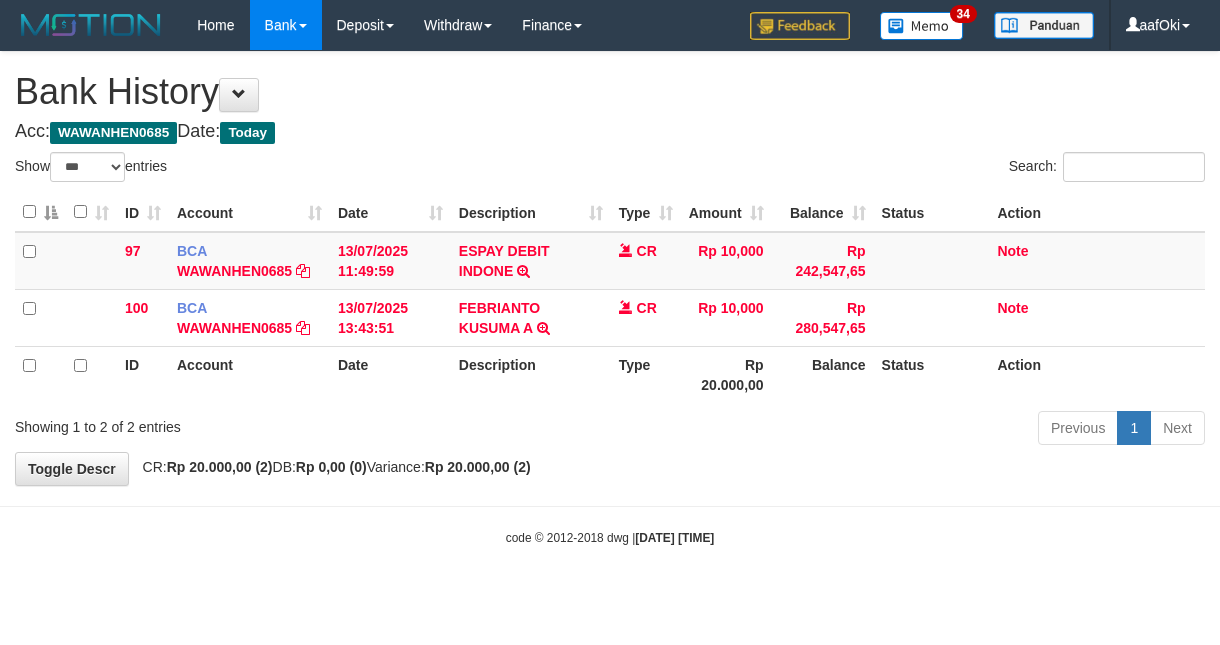 select on "***" 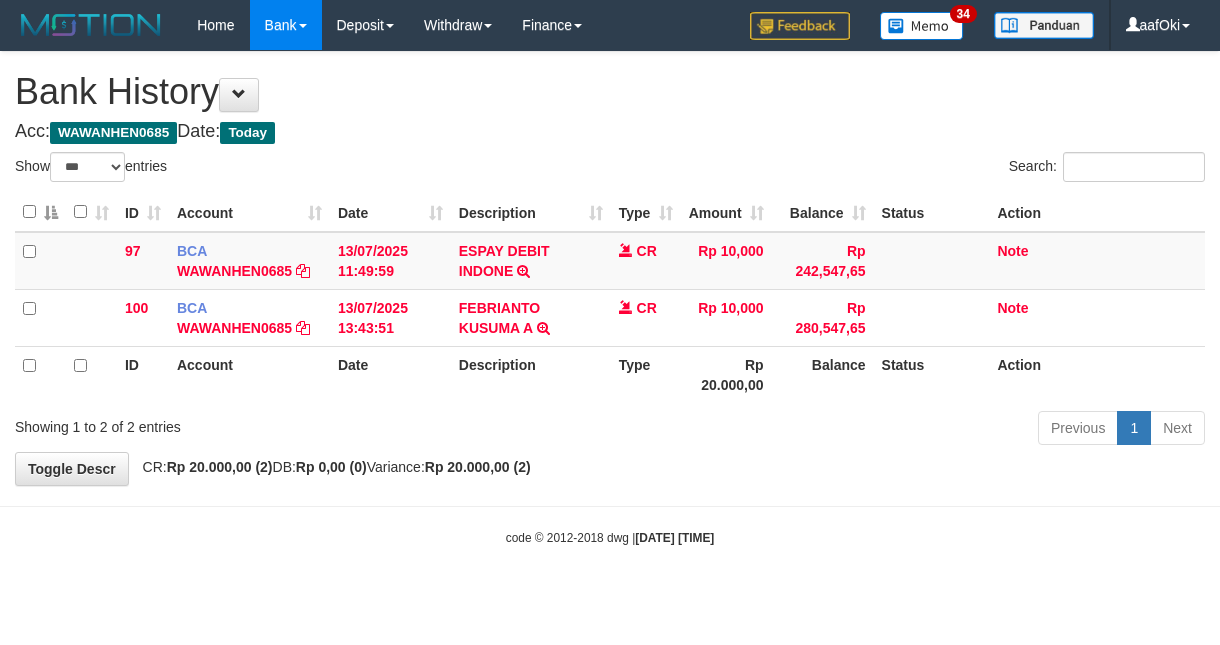 scroll, scrollTop: 0, scrollLeft: 0, axis: both 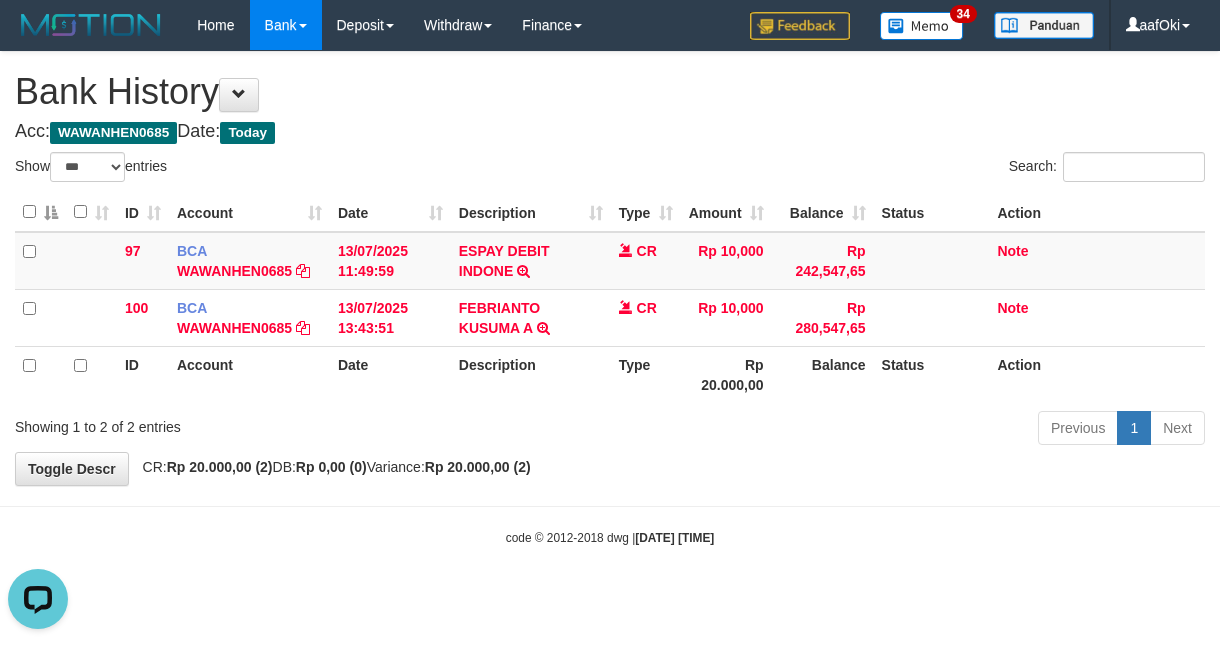 click on "Toggle navigation
Home
Bank
Account List
Search
Deposit
DPS List
History
Withdraw
WD List
Report Link
History
Finance
Financial Data
aafOki" at bounding box center (610, 298) 